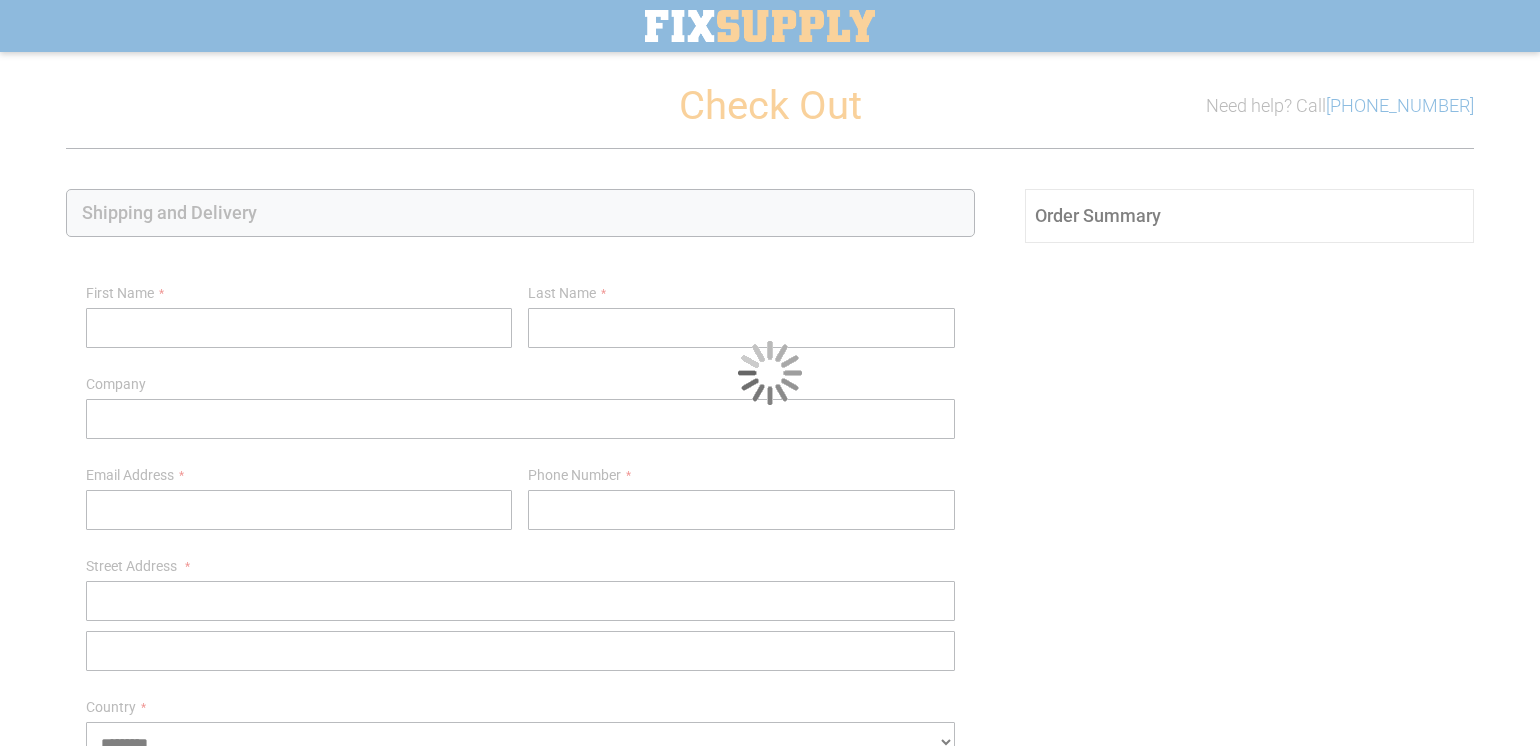 select on "**" 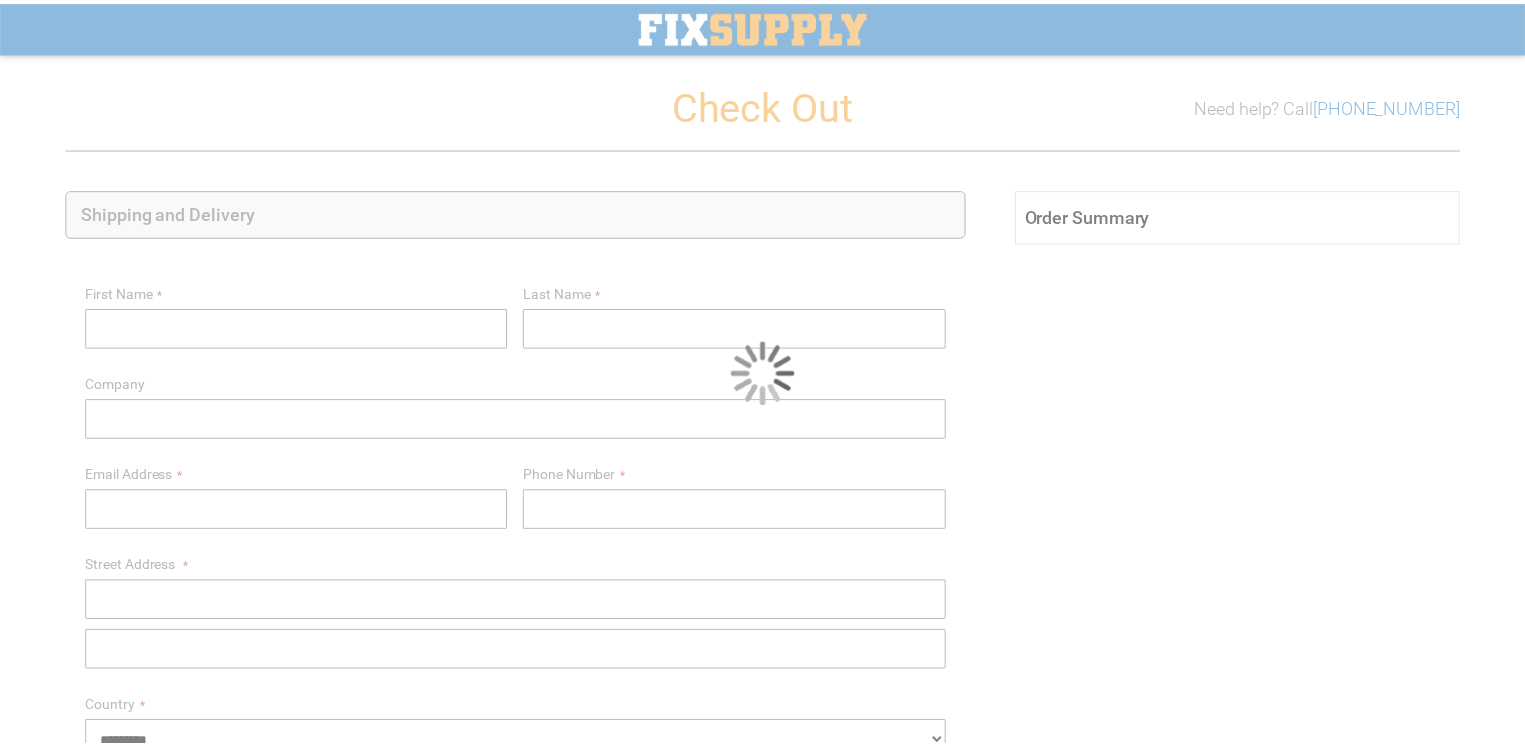scroll, scrollTop: 0, scrollLeft: 0, axis: both 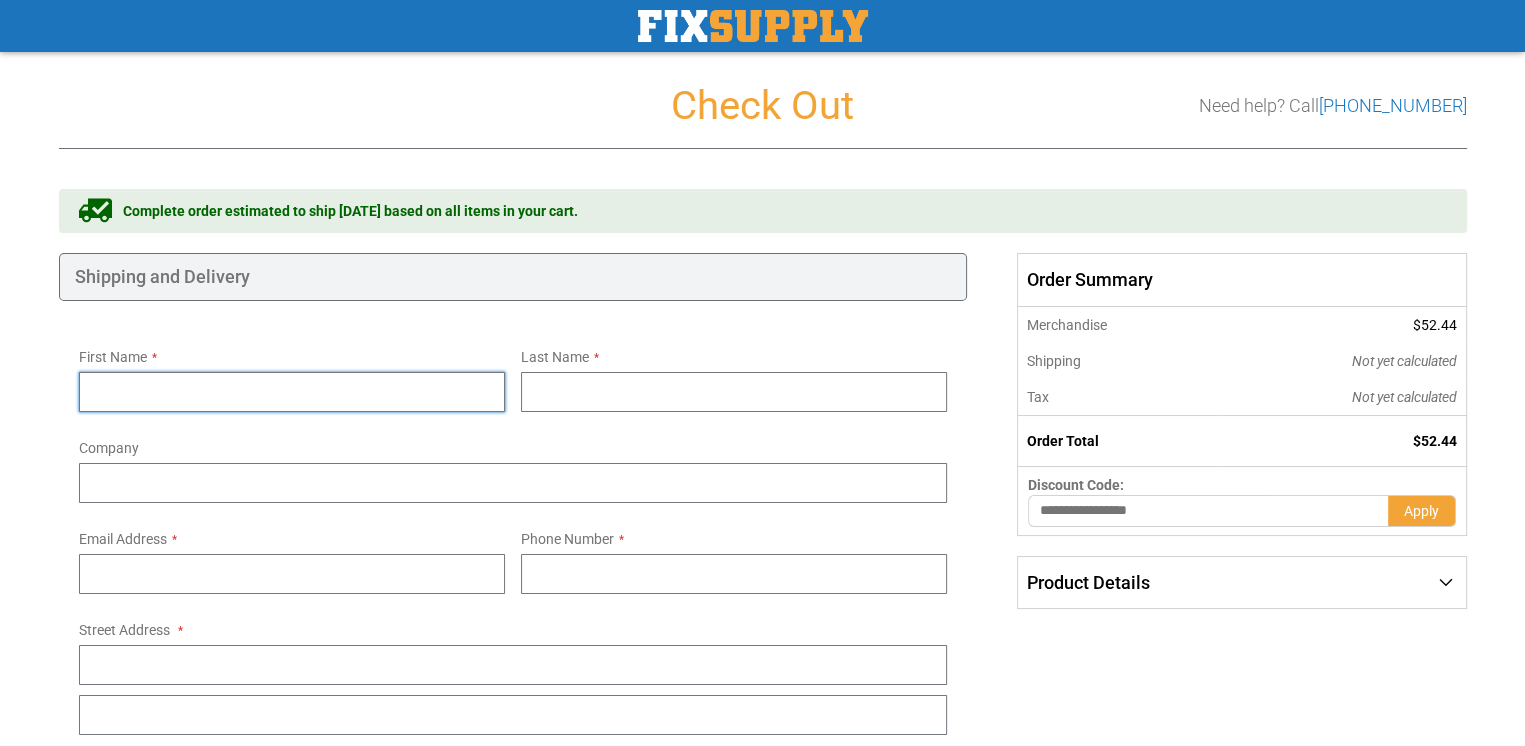 click on "First Name" at bounding box center [292, 392] 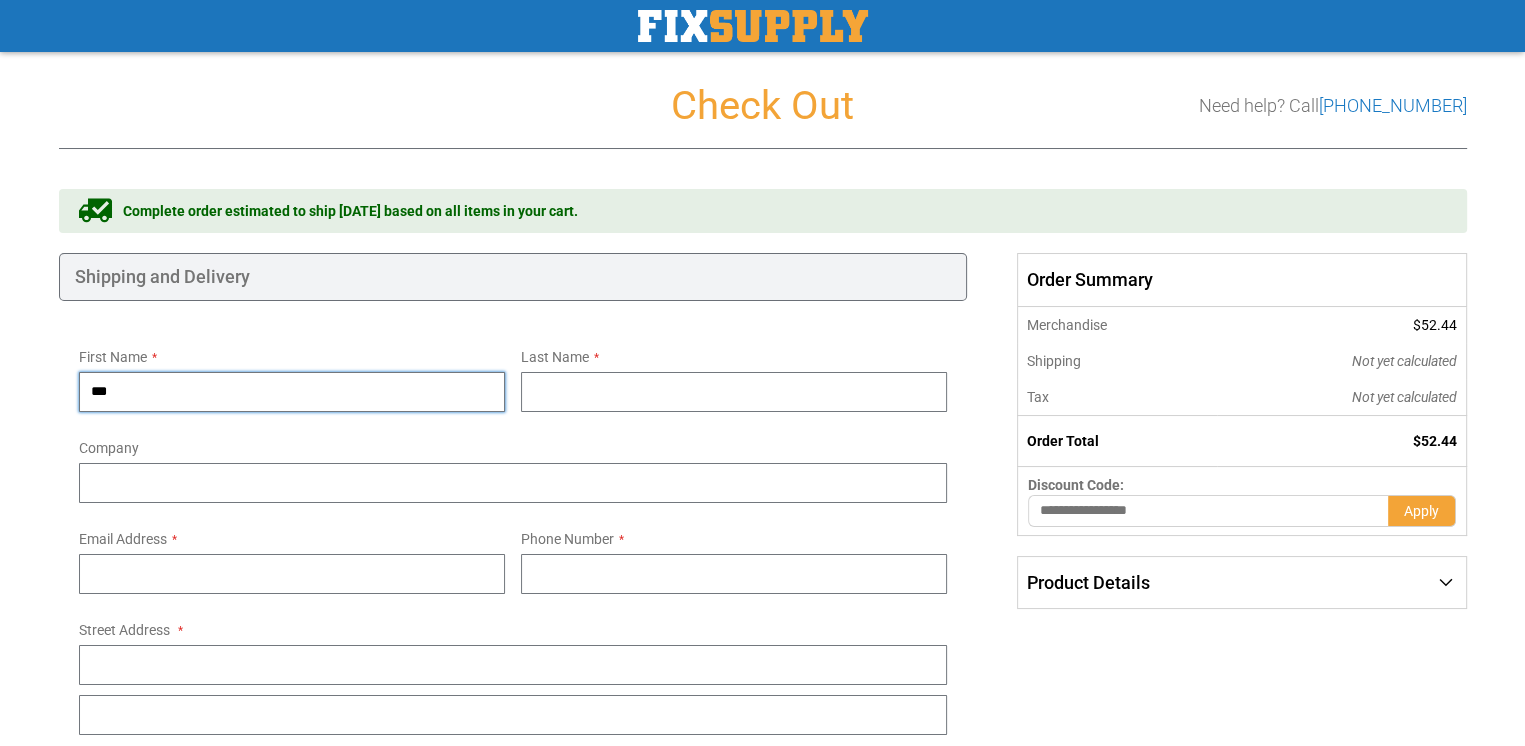 type on "***" 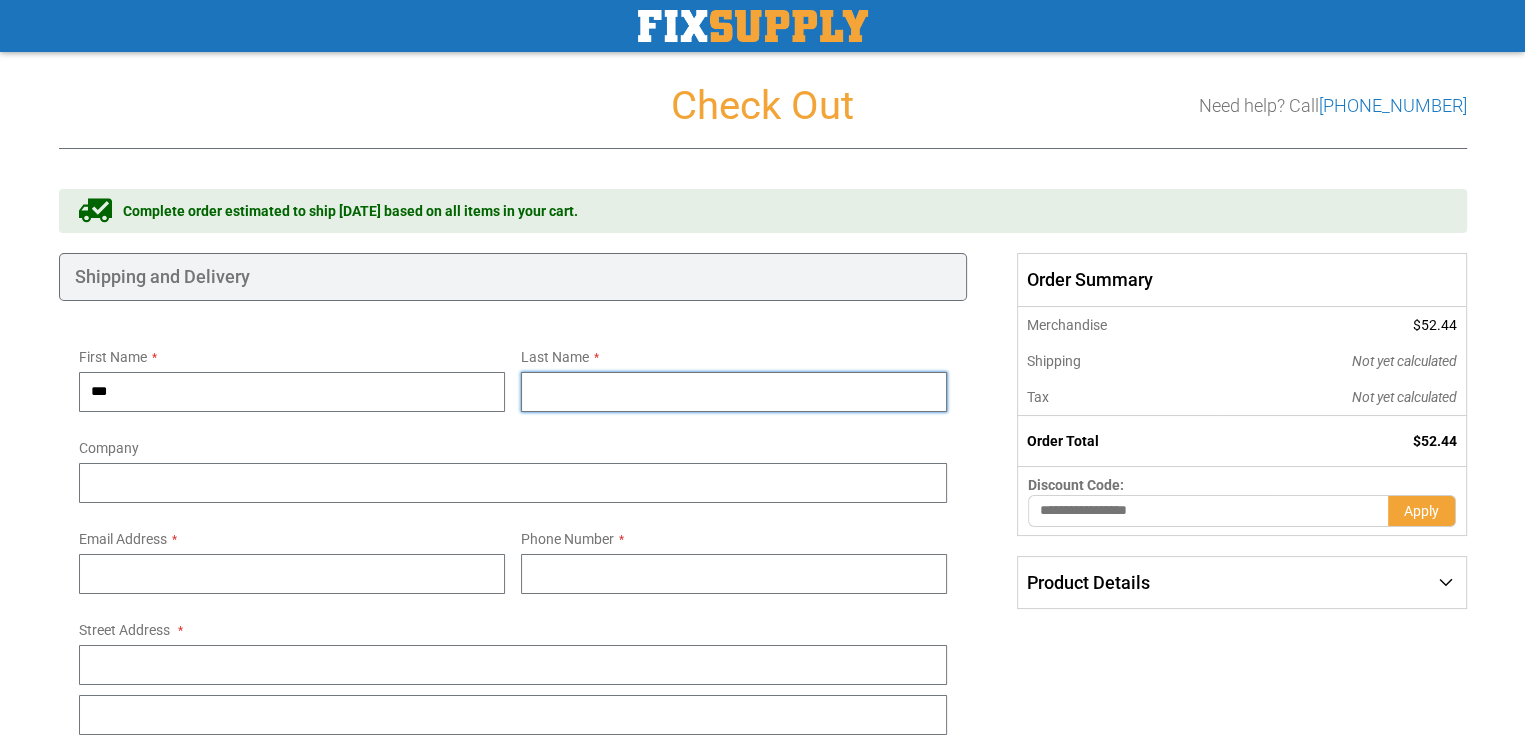 click on "Last Name" at bounding box center [734, 392] 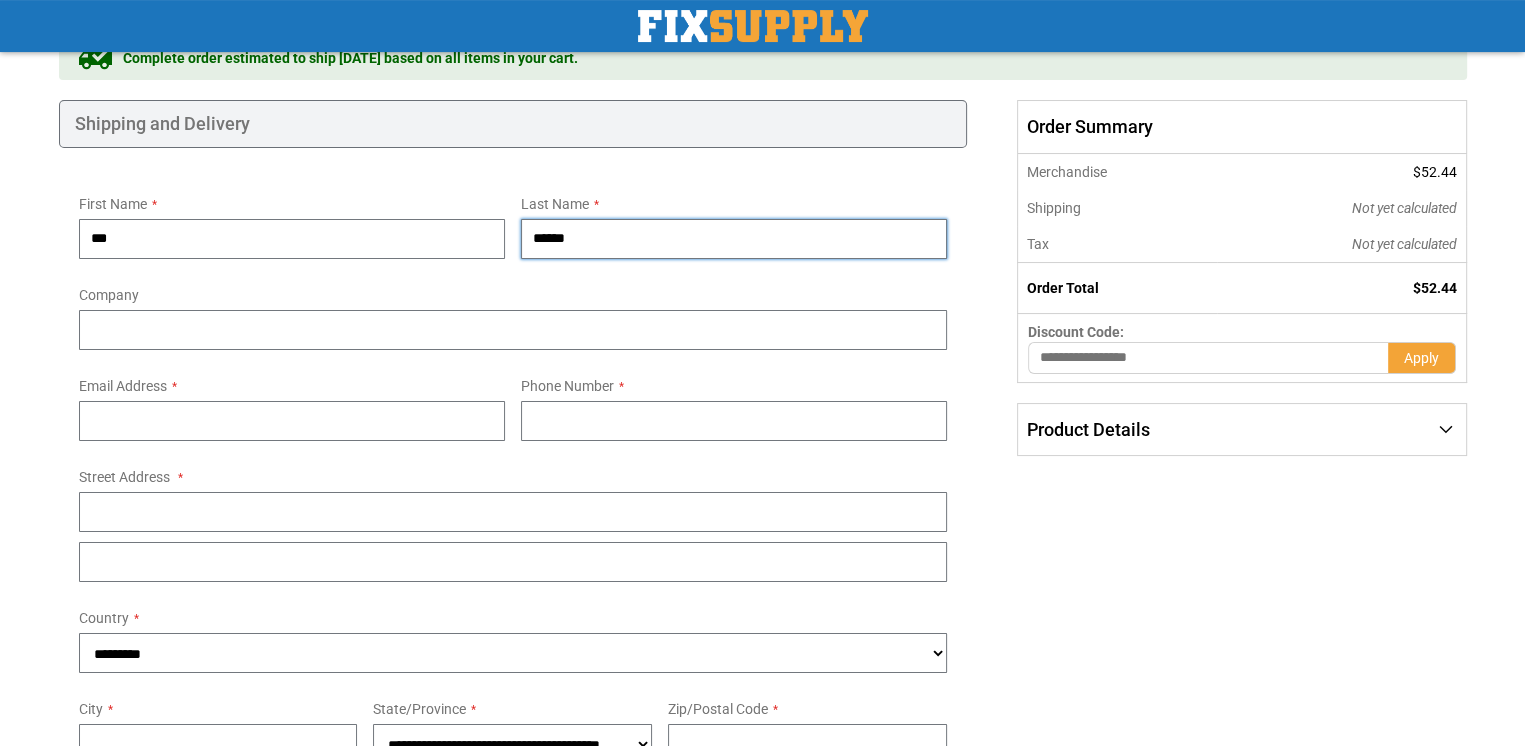 scroll, scrollTop: 200, scrollLeft: 0, axis: vertical 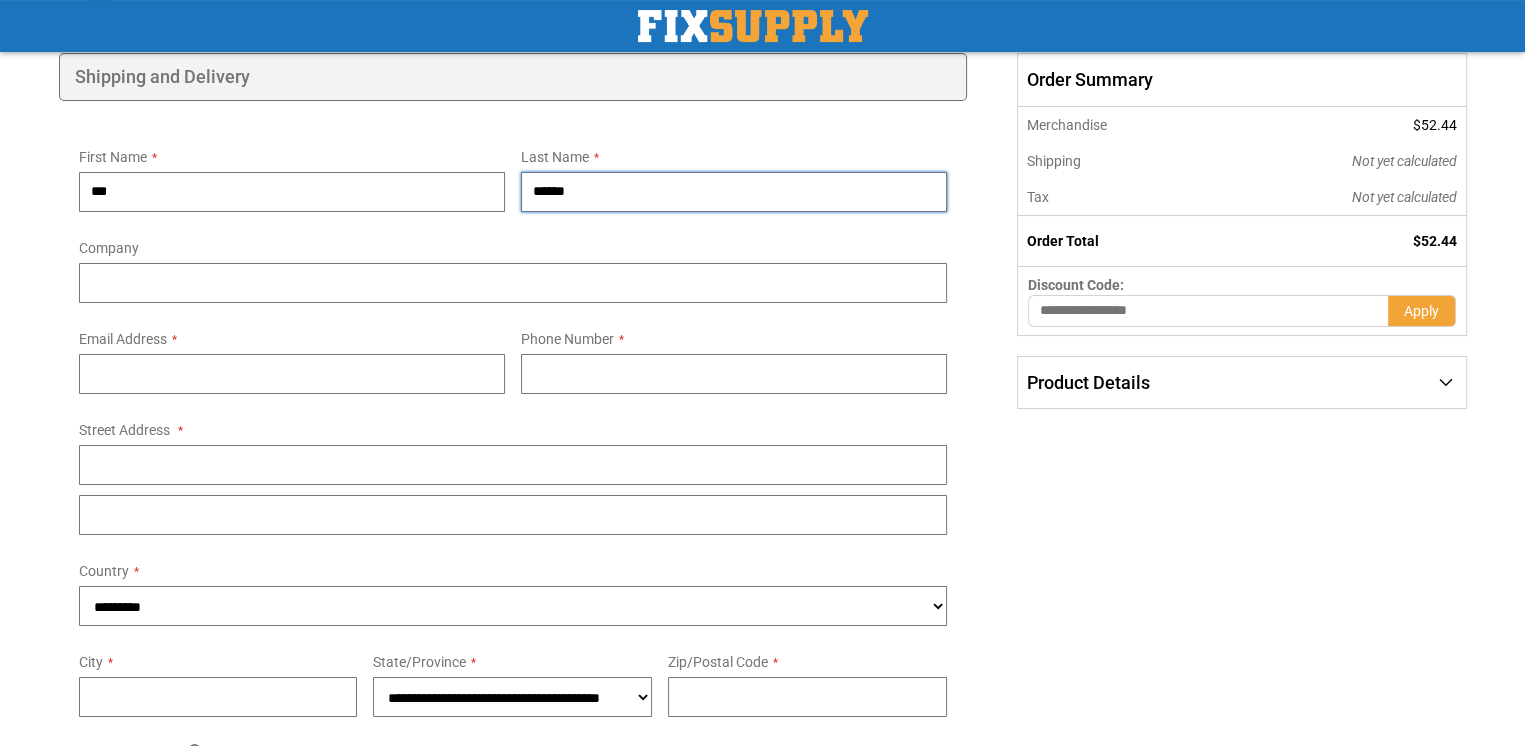type on "******" 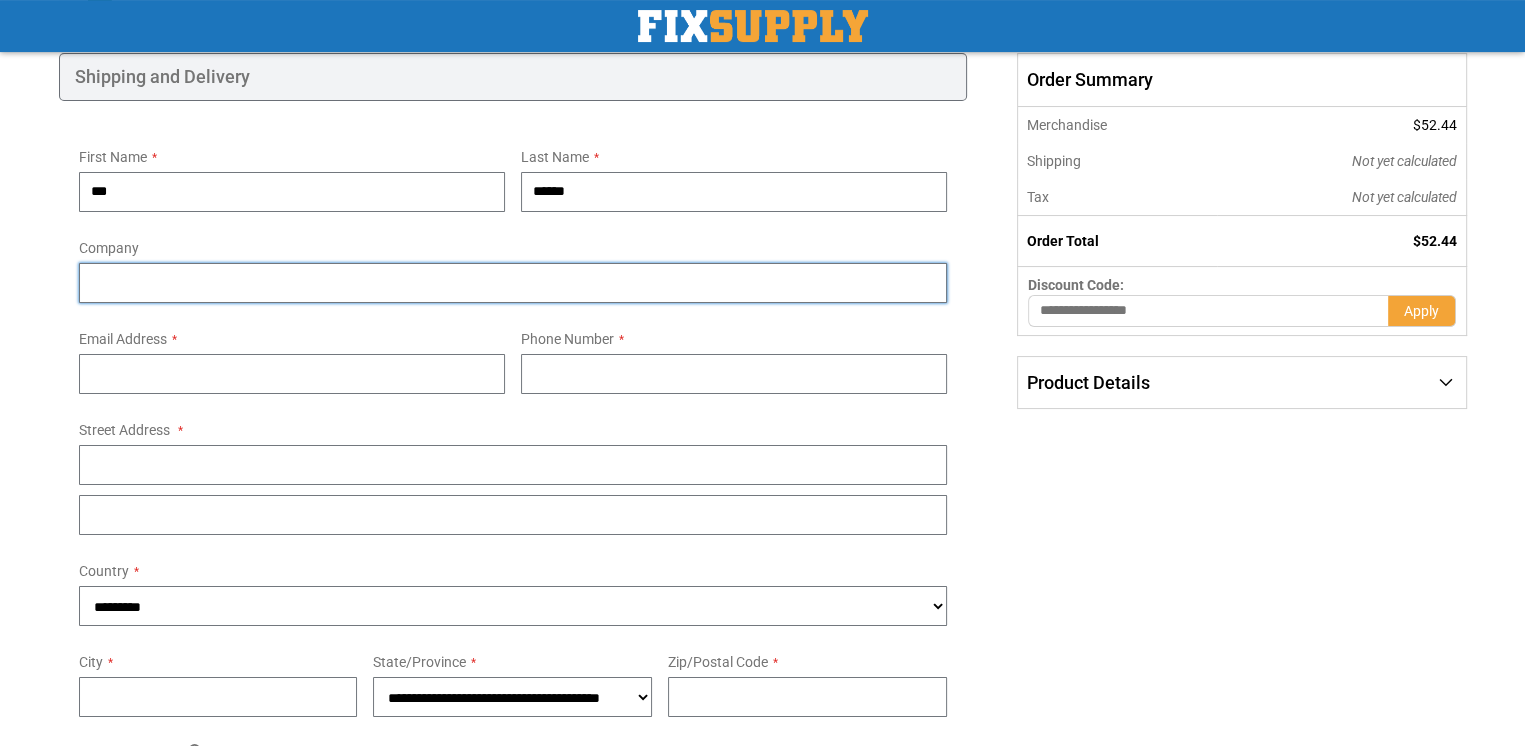 click on "Company" at bounding box center [513, 283] 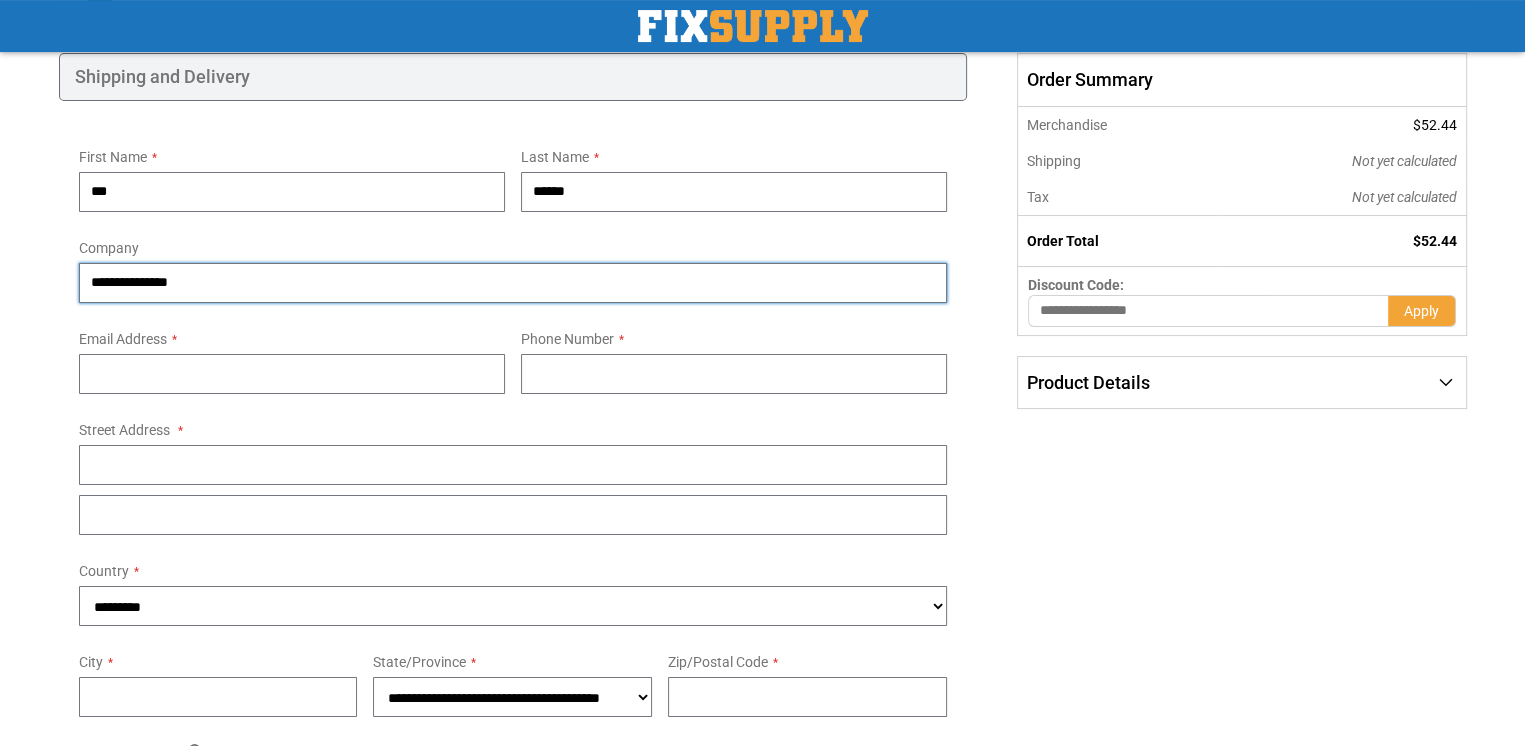 type on "**********" 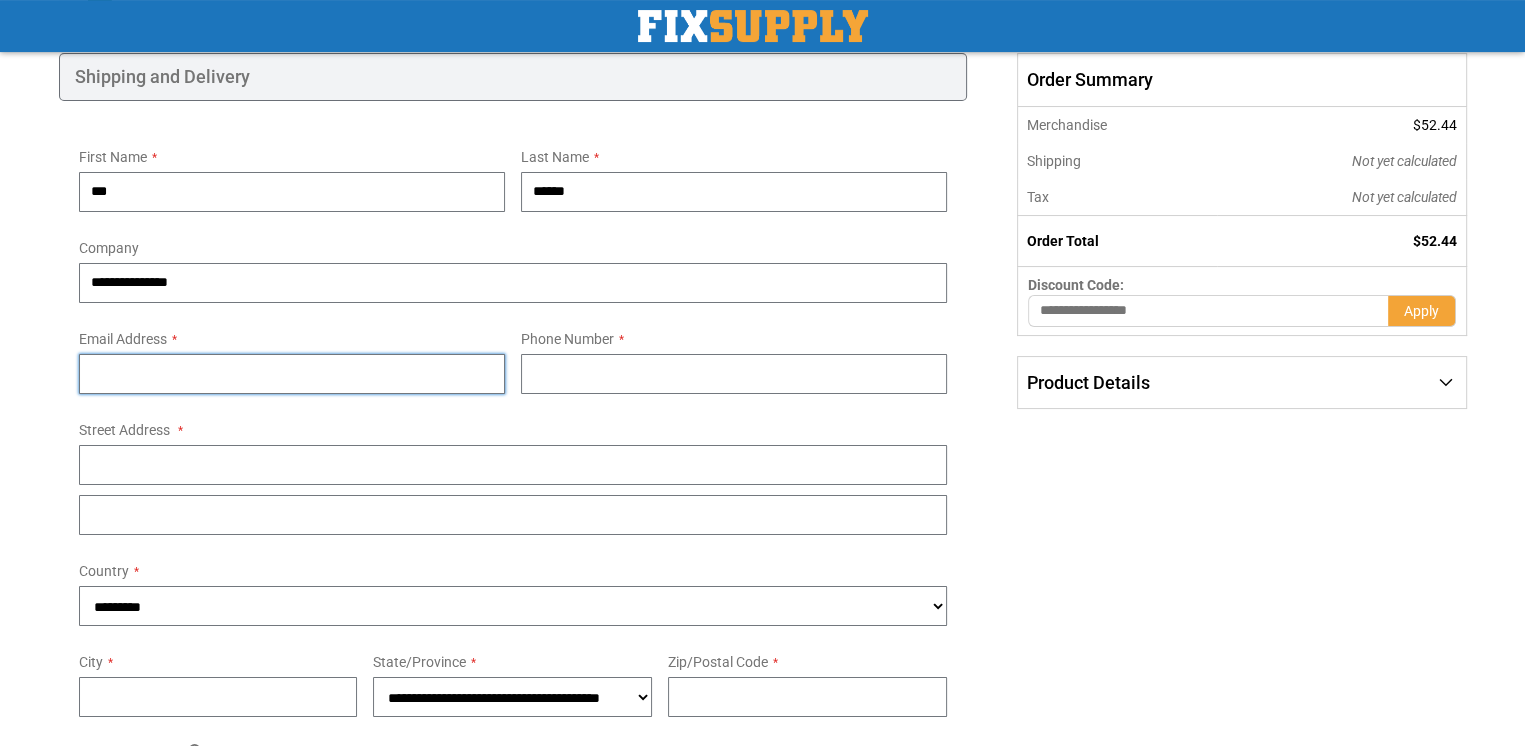 click on "Email Address" at bounding box center [292, 374] 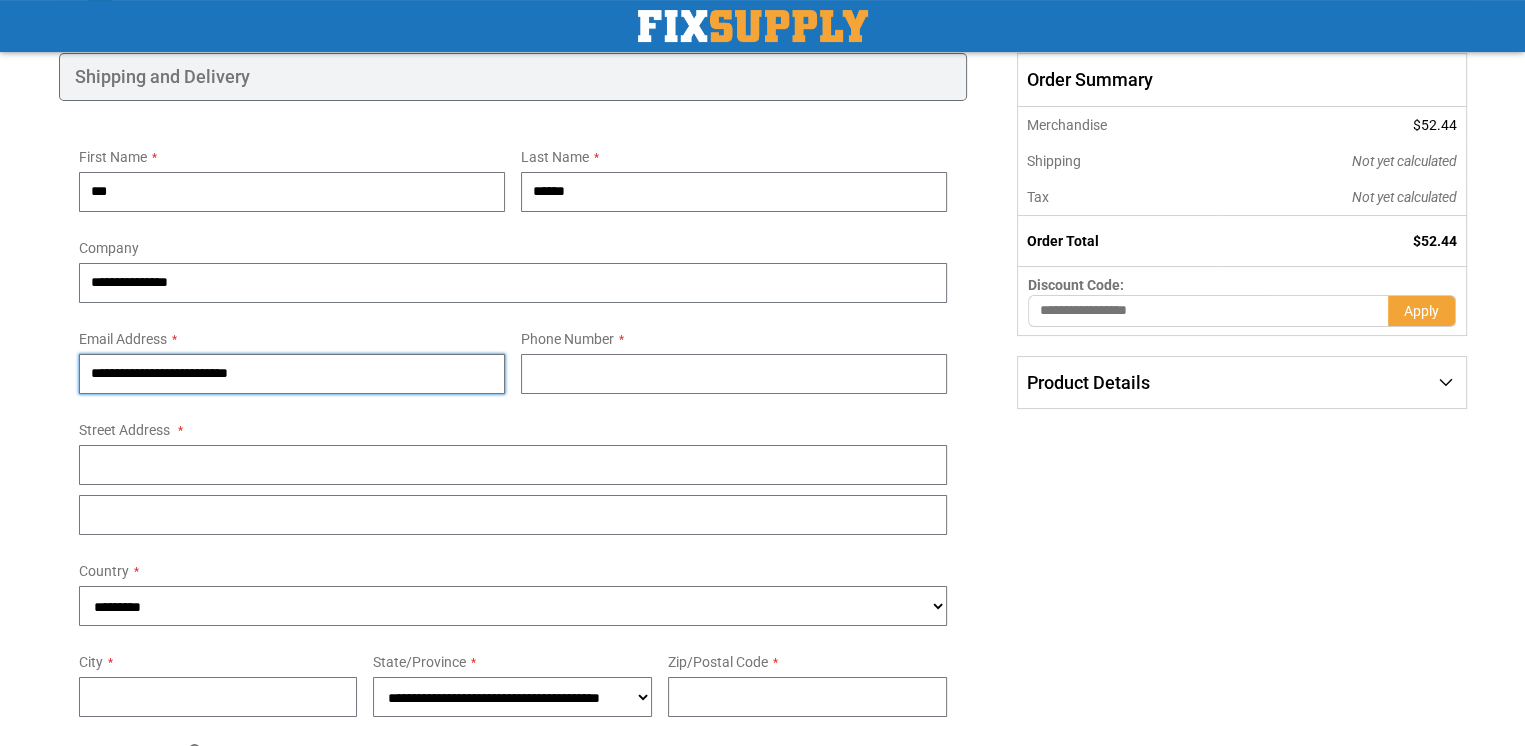 type on "**********" 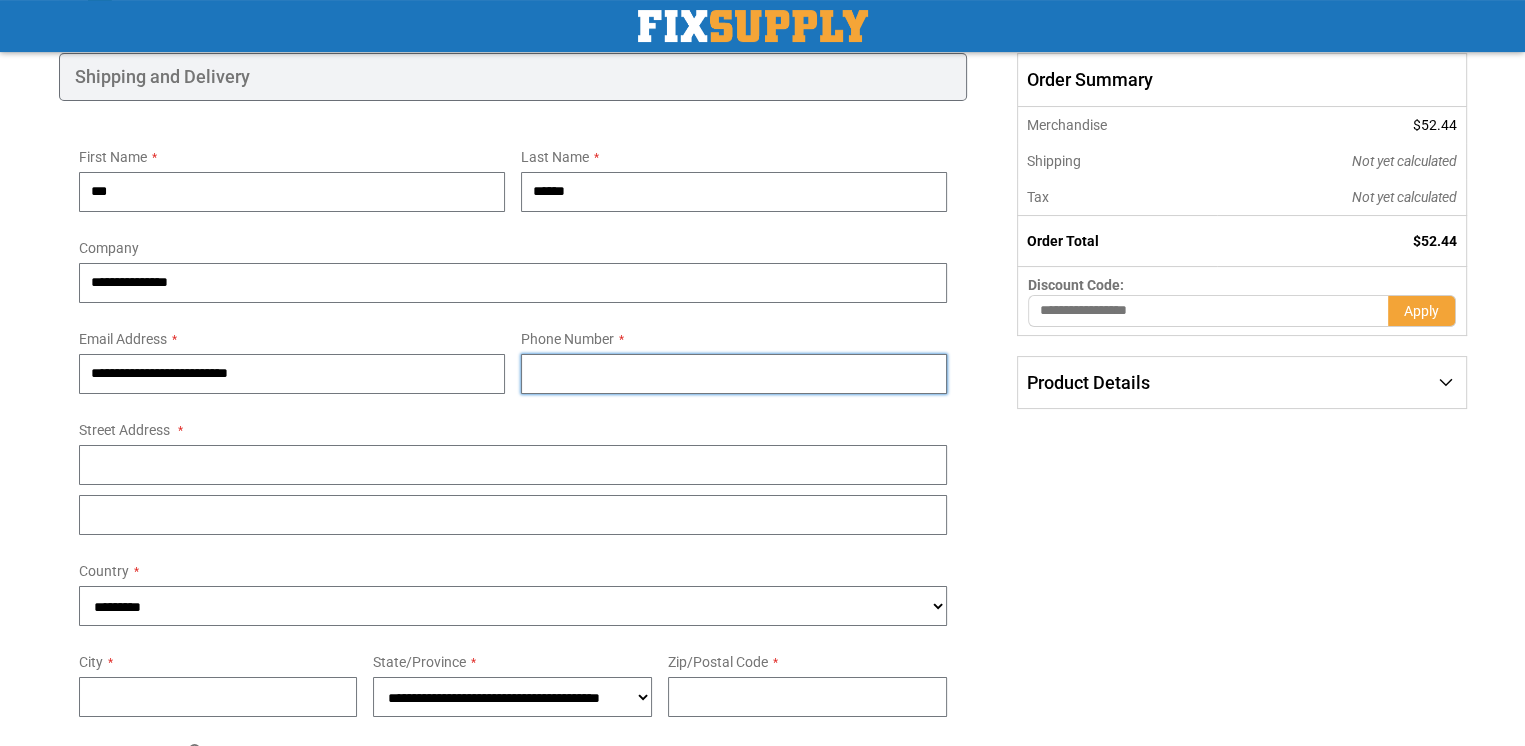 click on "Phone Number" at bounding box center (734, 374) 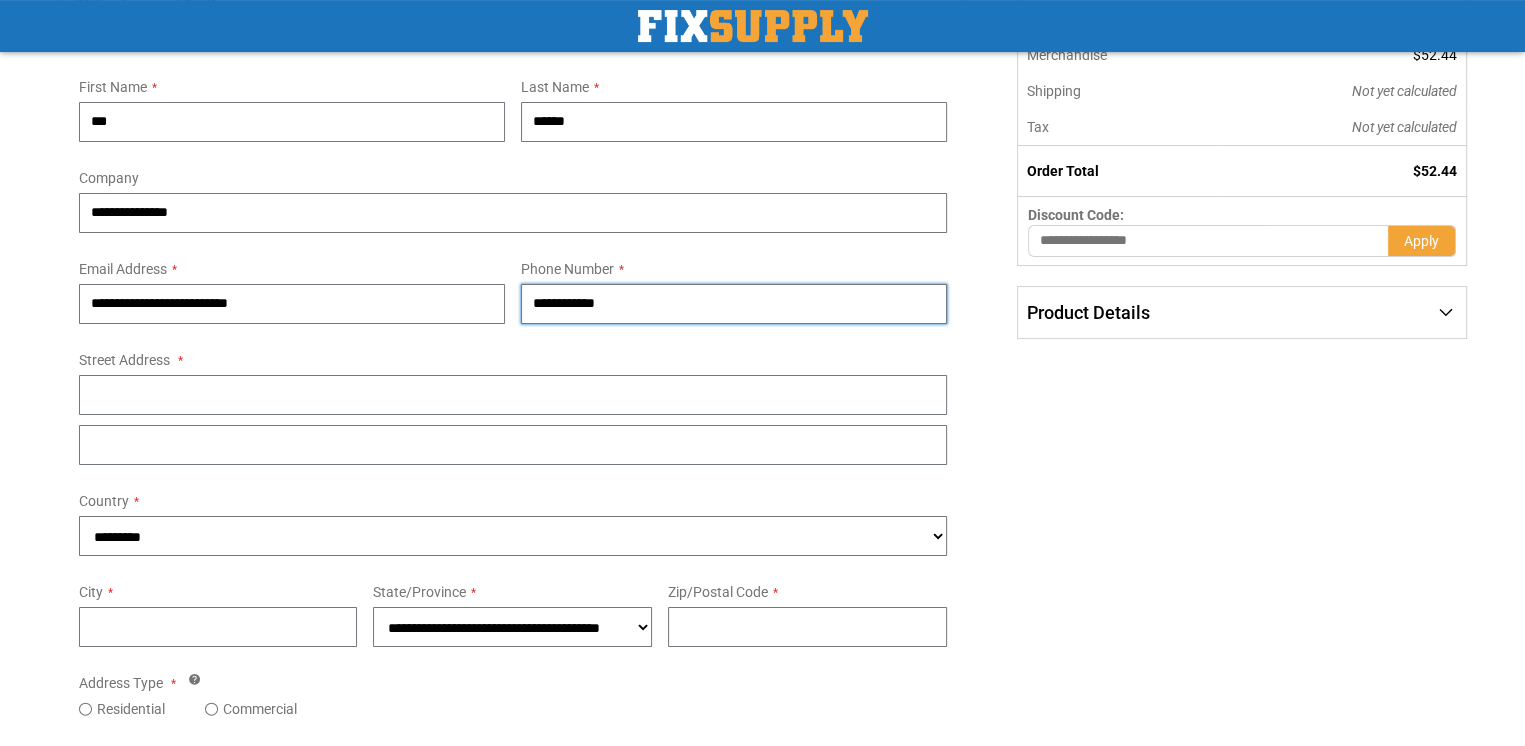 scroll, scrollTop: 400, scrollLeft: 0, axis: vertical 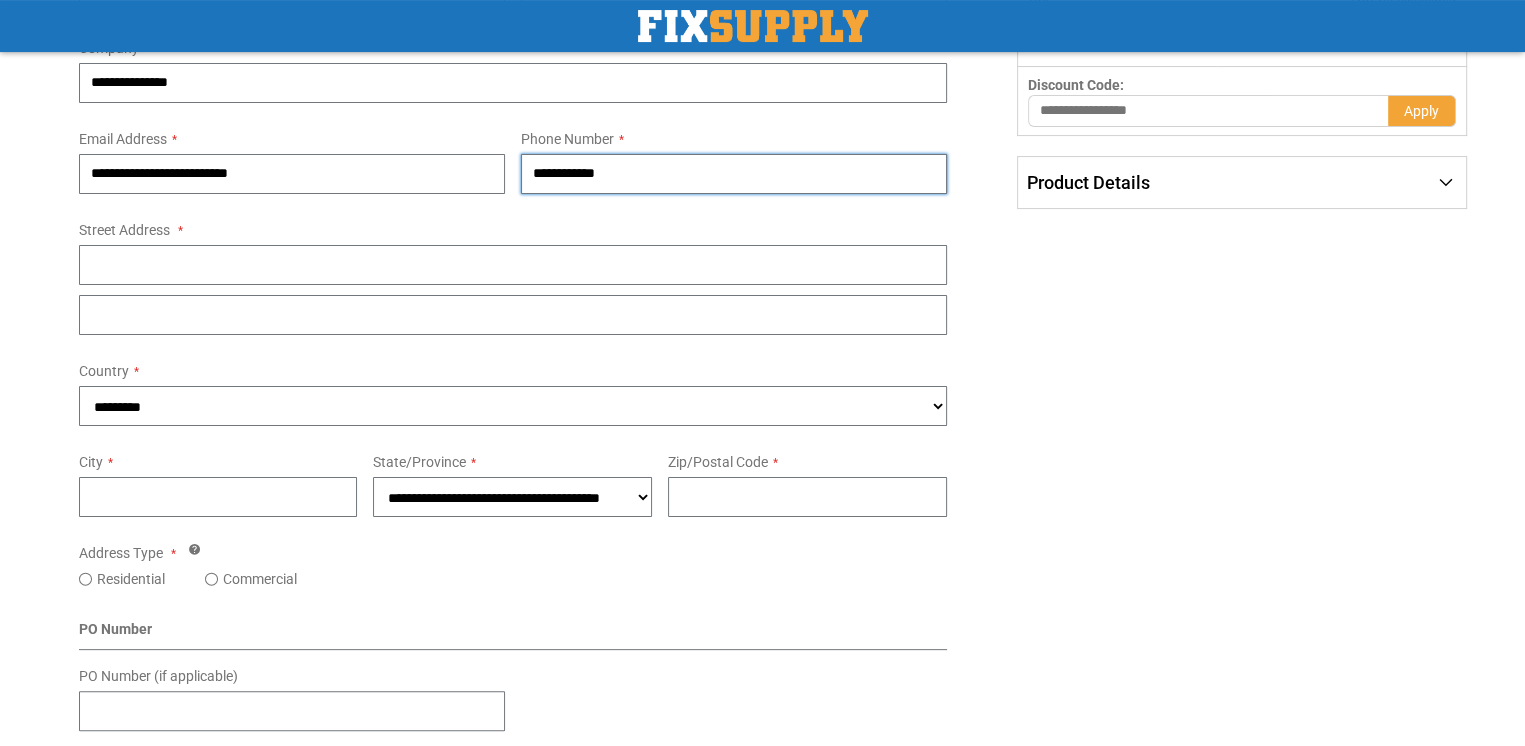 type on "**********" 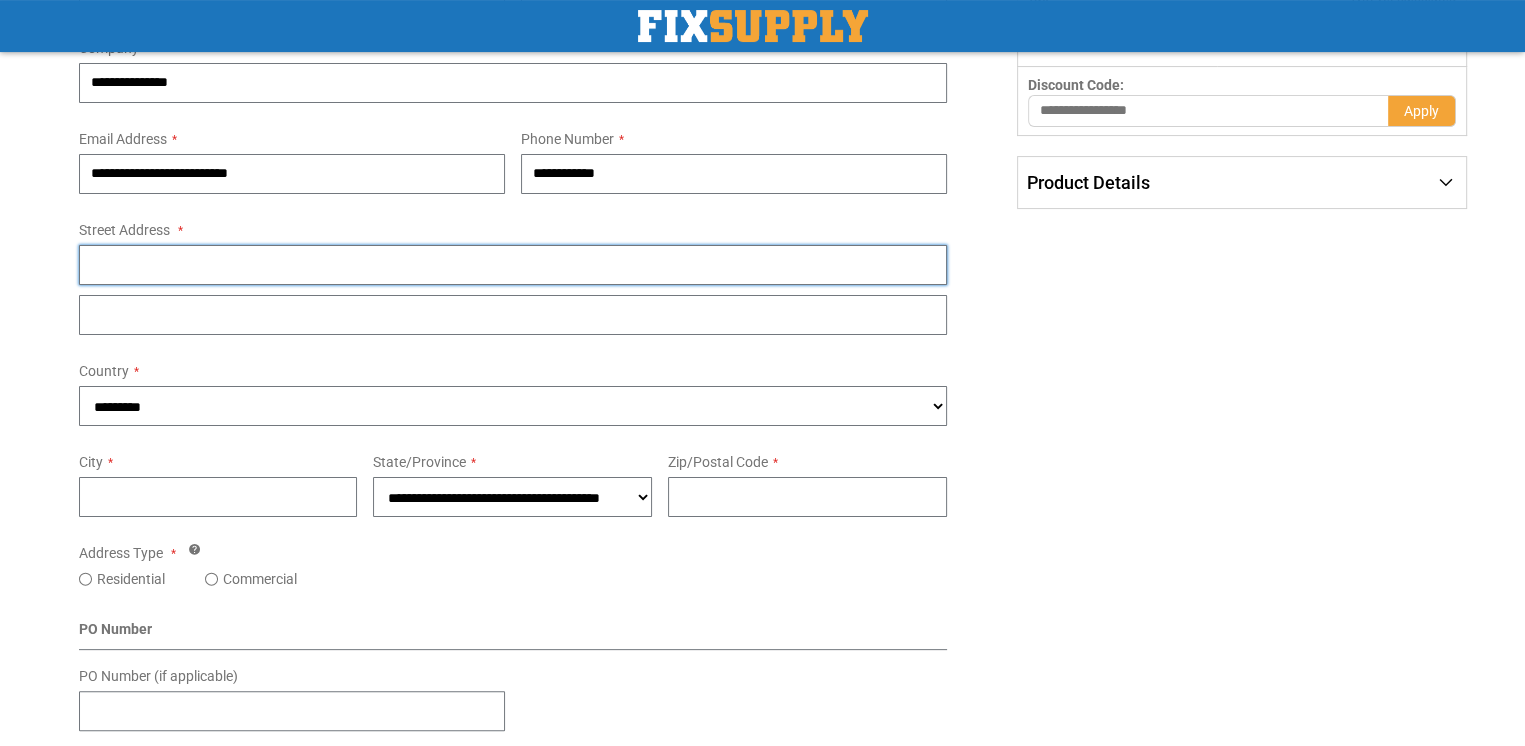 click on "Street Address: Line 1" at bounding box center [513, 265] 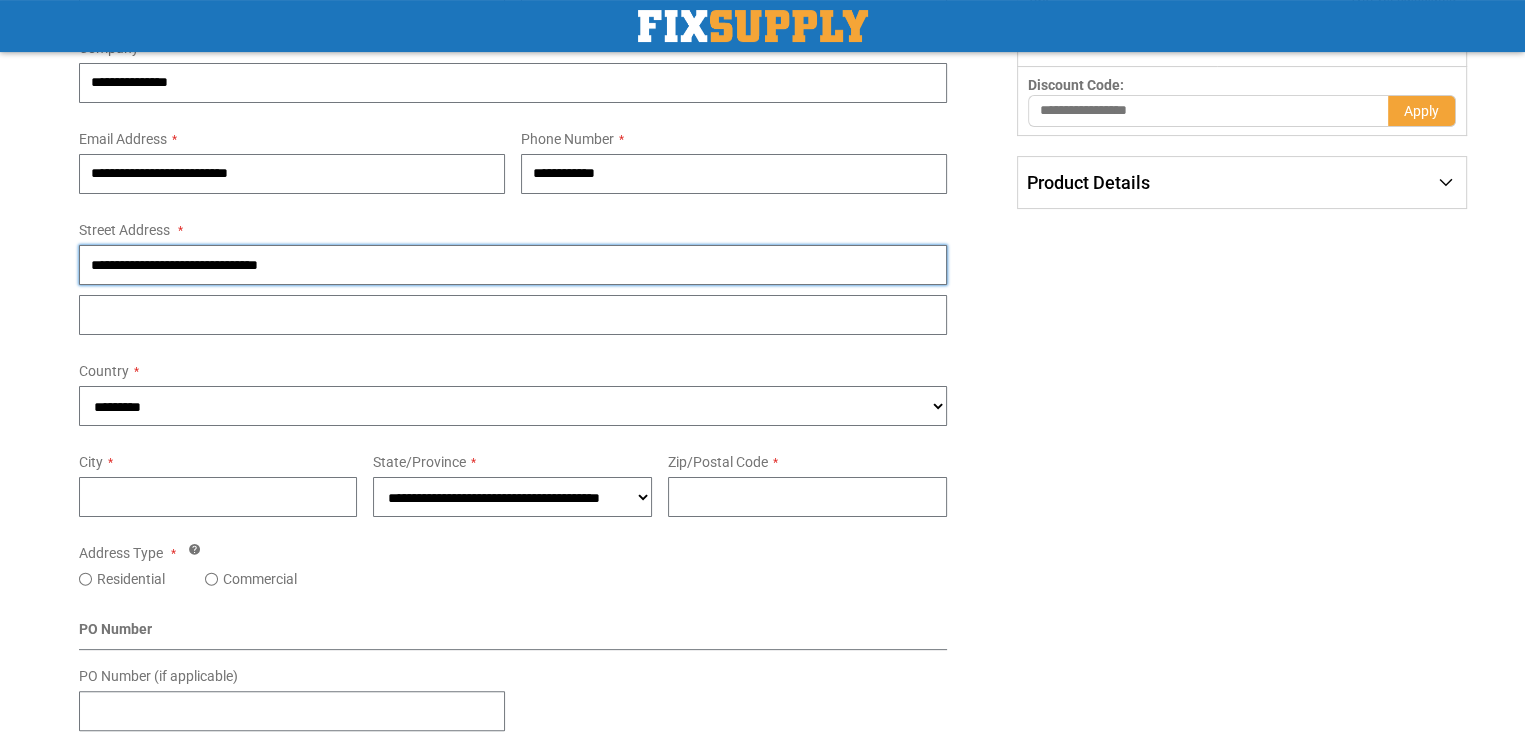 type on "**********" 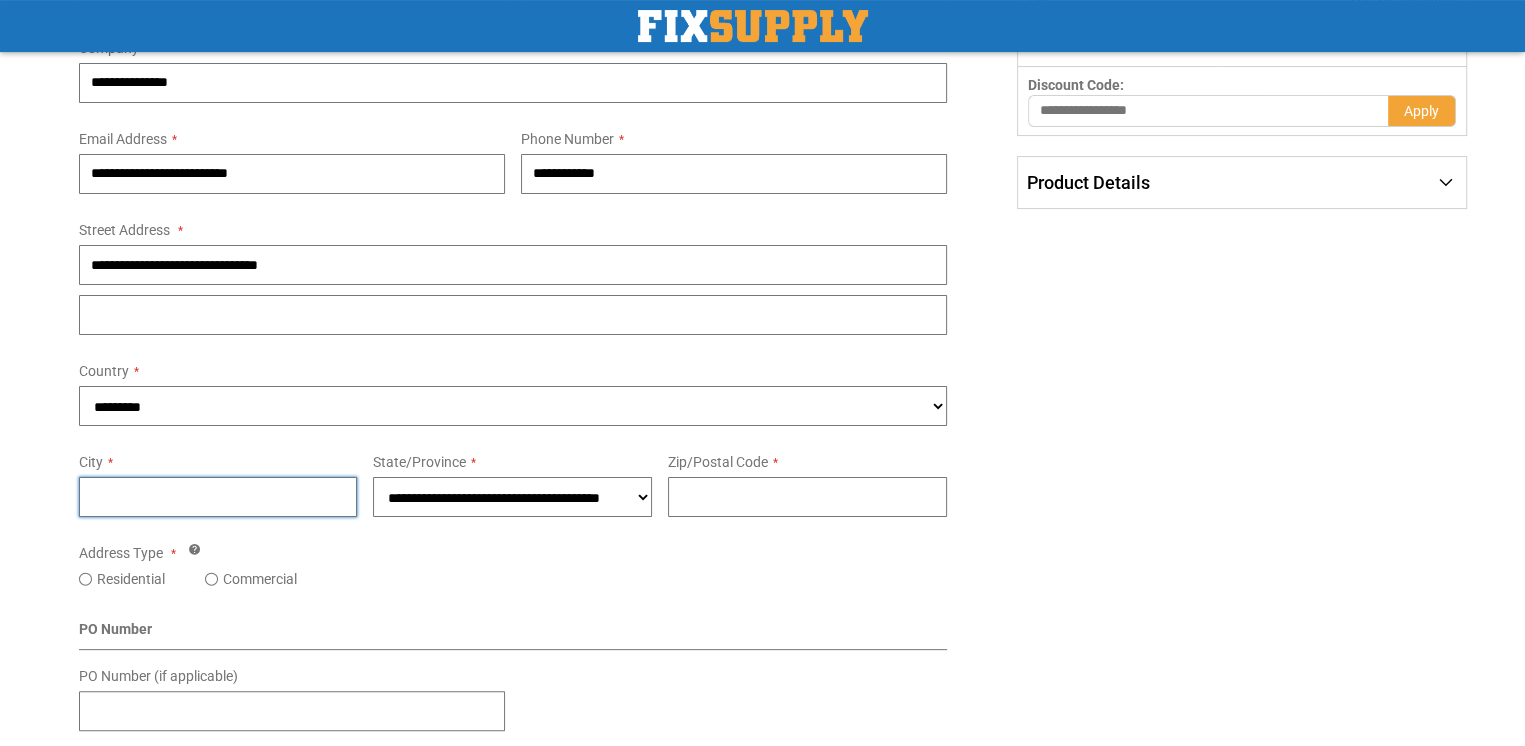click on "City" at bounding box center (218, 497) 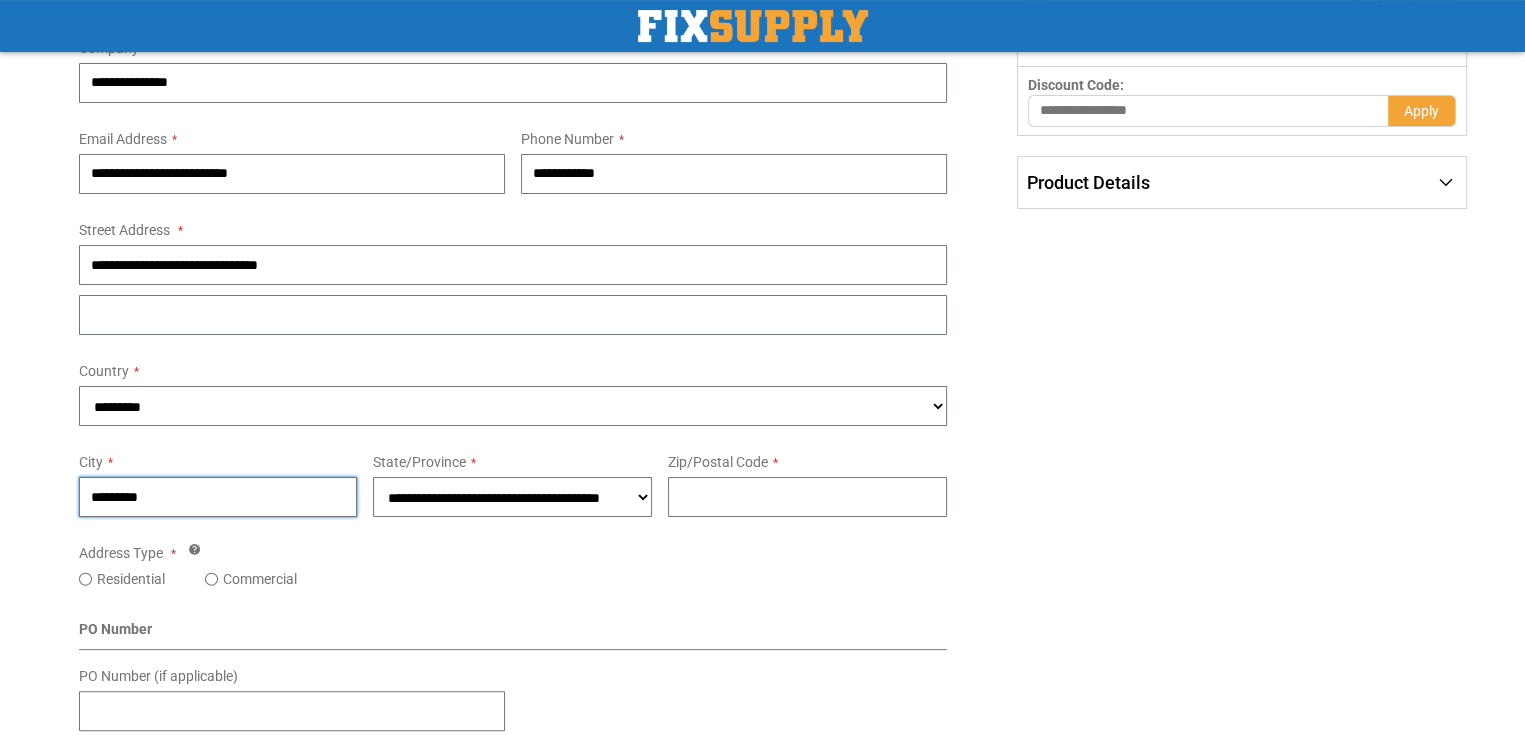 type on "*********" 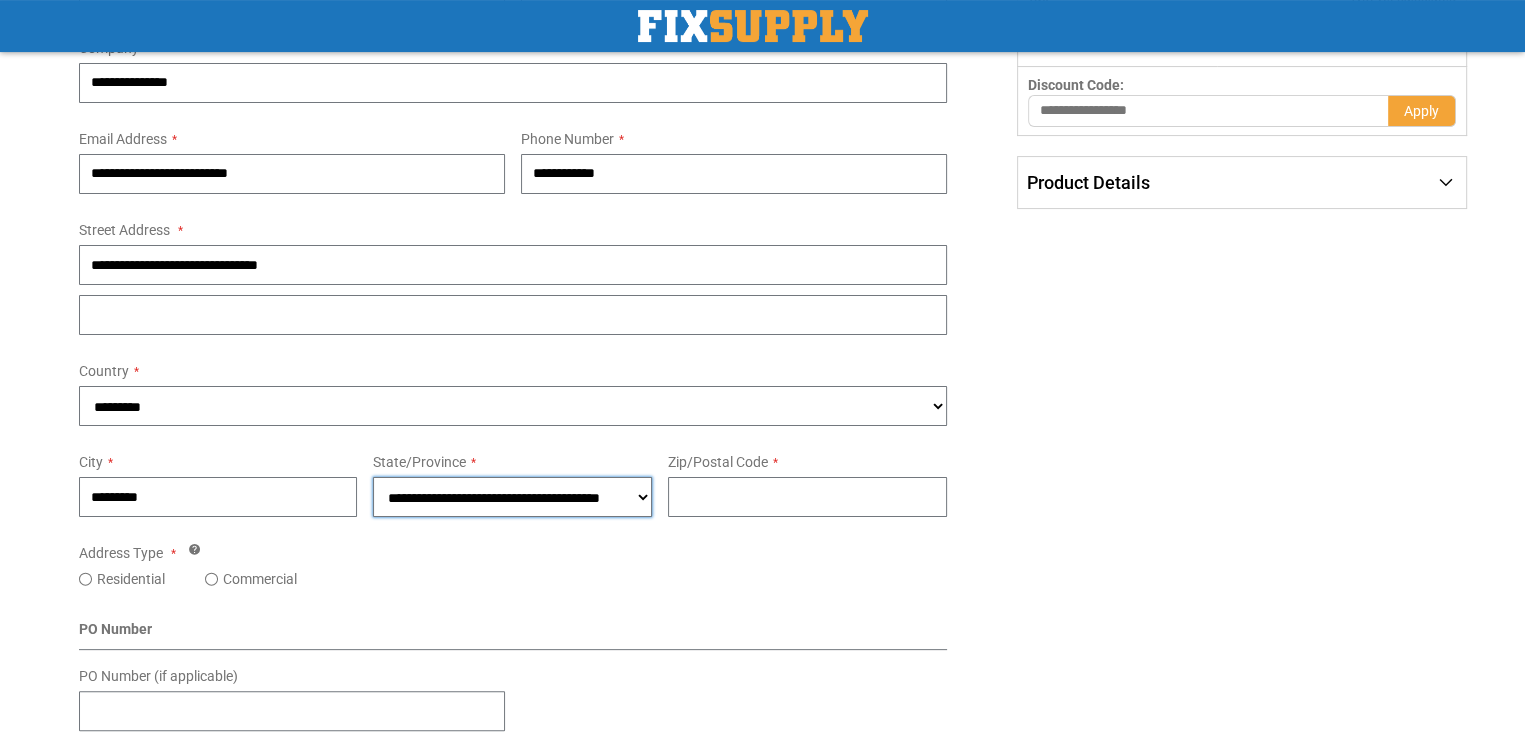 click on "**********" at bounding box center (512, 497) 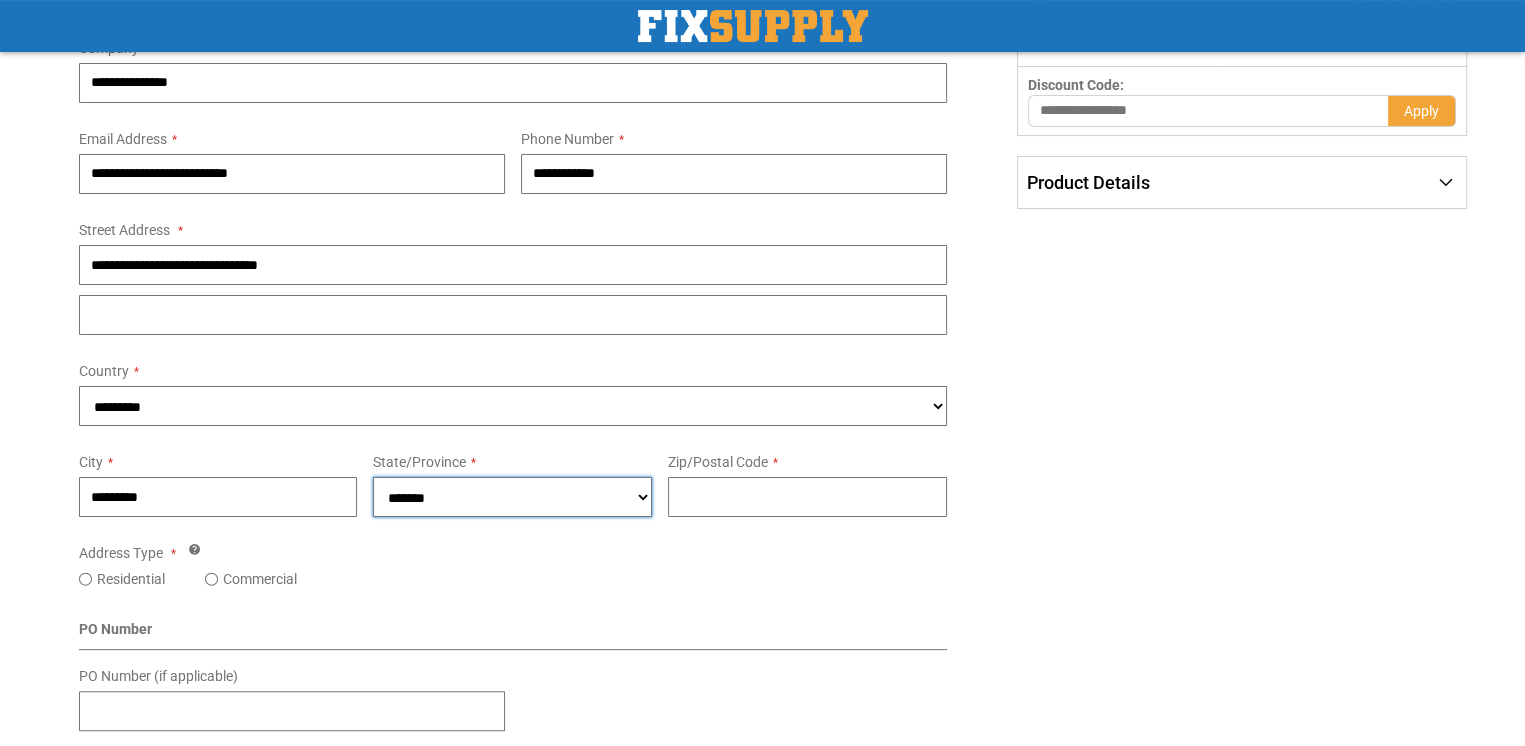 click on "**********" at bounding box center [512, 497] 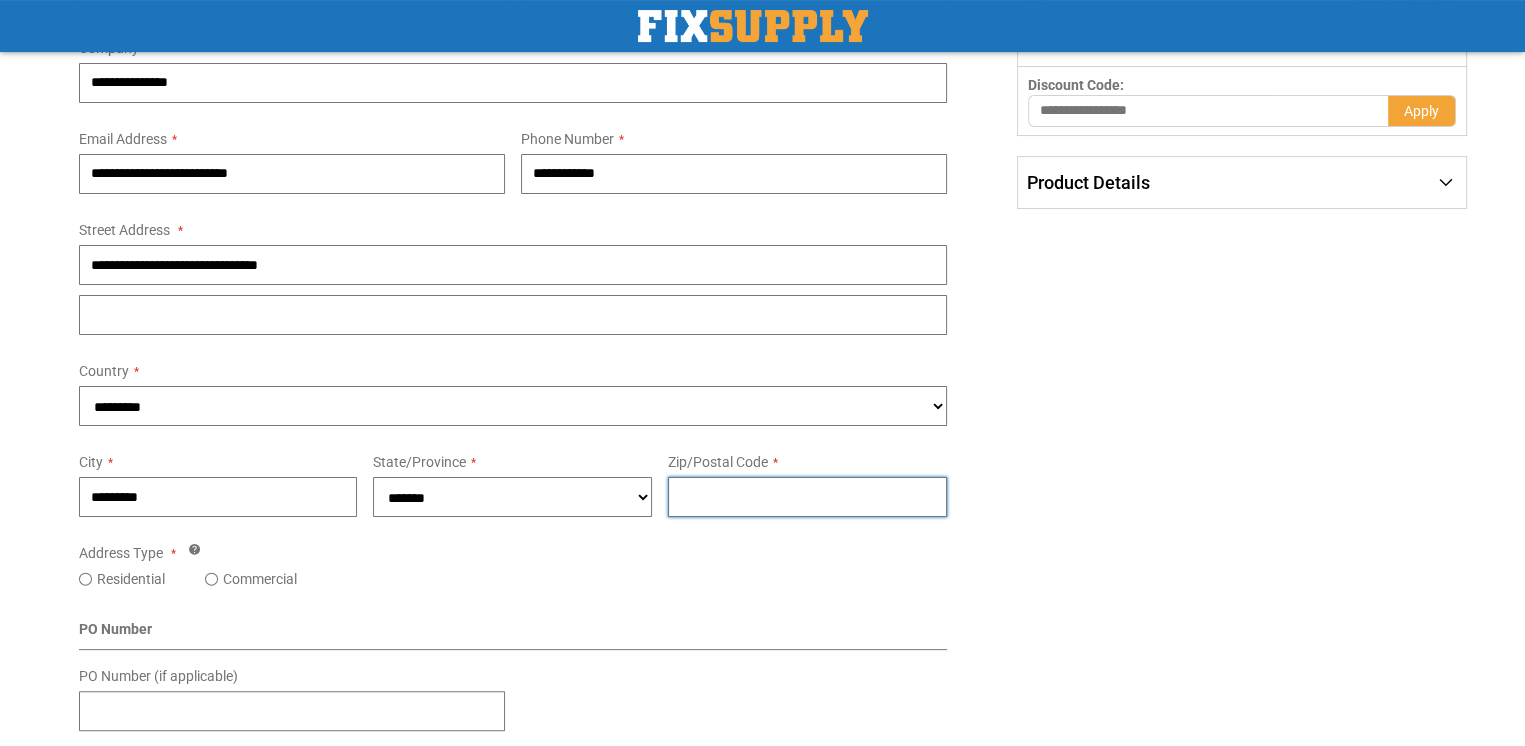 click on "Zip/Postal Code" at bounding box center (807, 497) 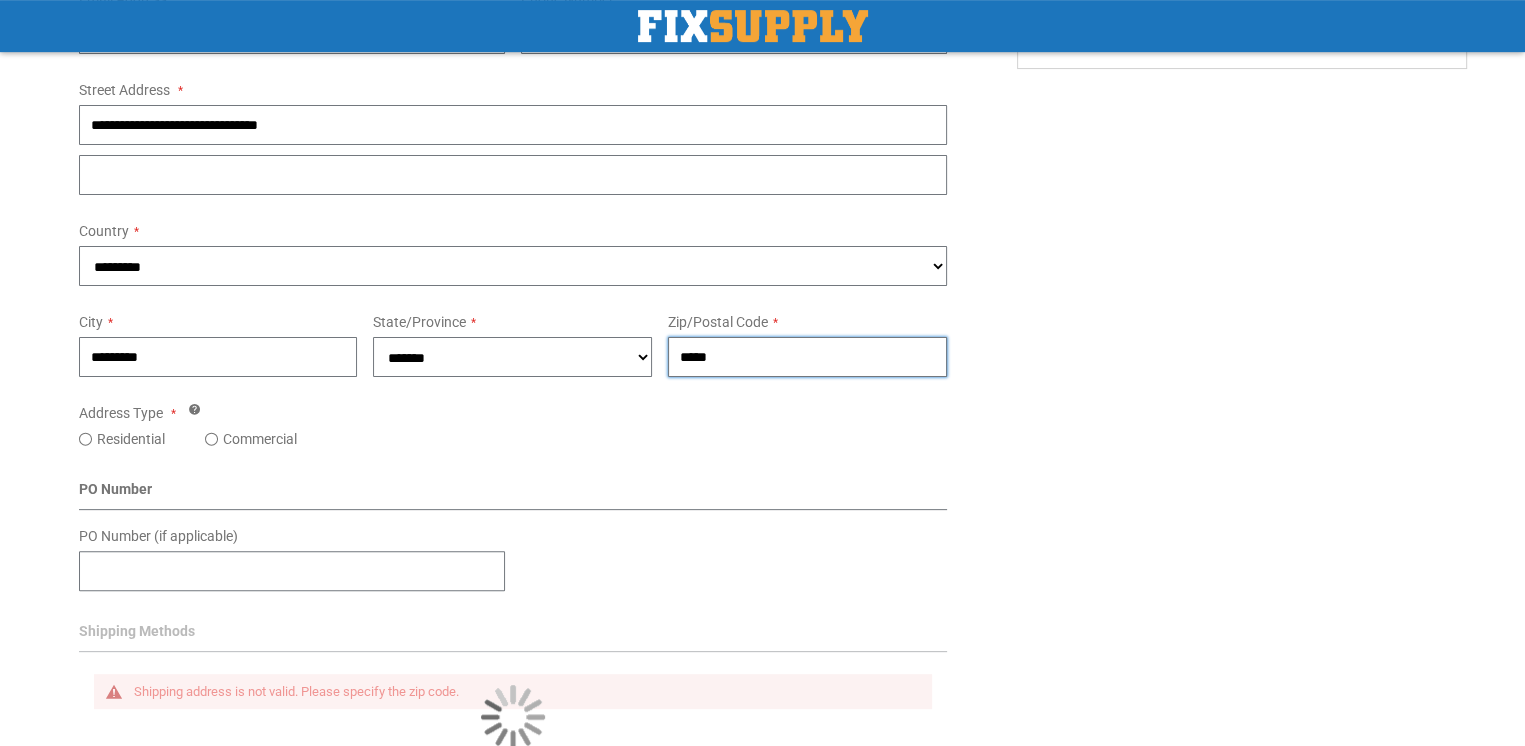 scroll, scrollTop: 600, scrollLeft: 0, axis: vertical 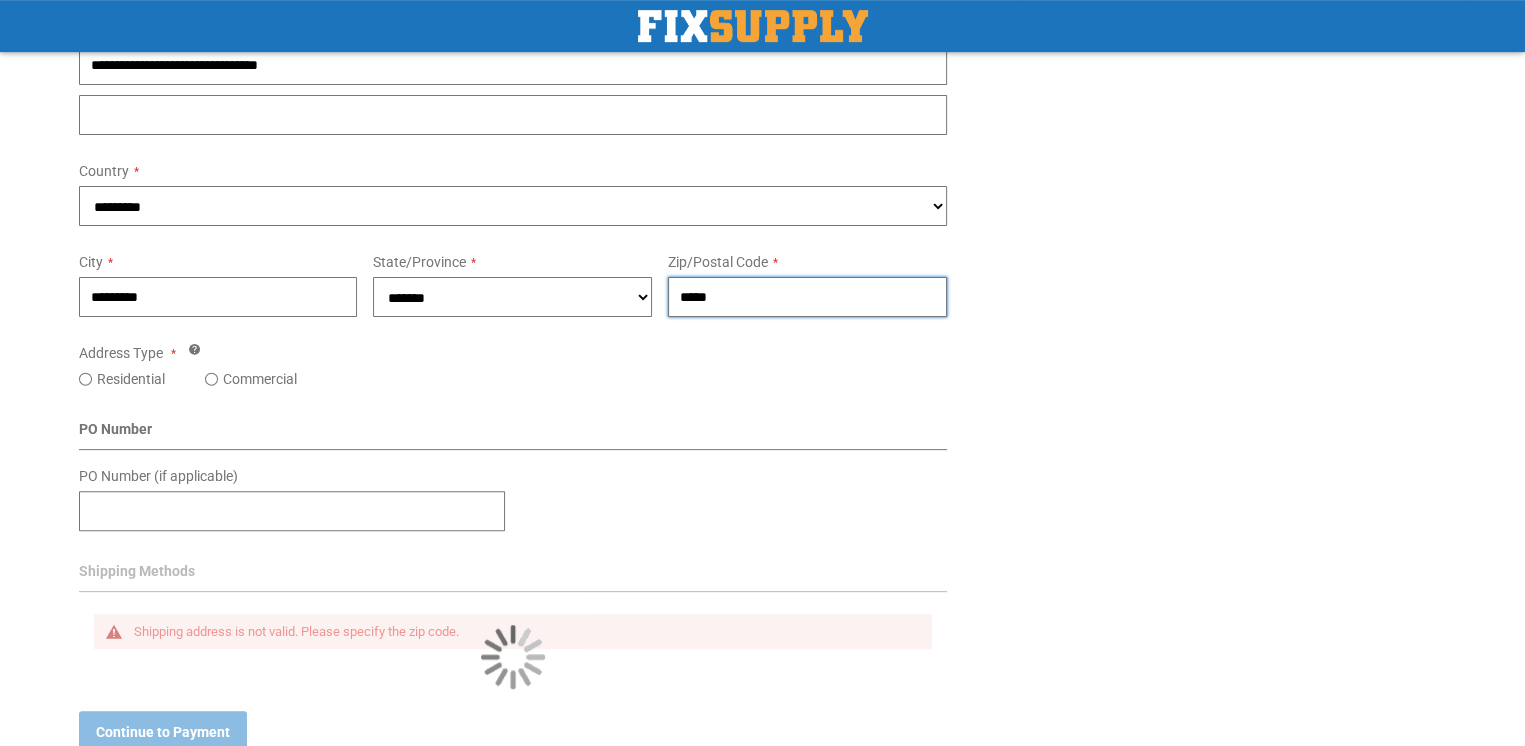 type on "*****" 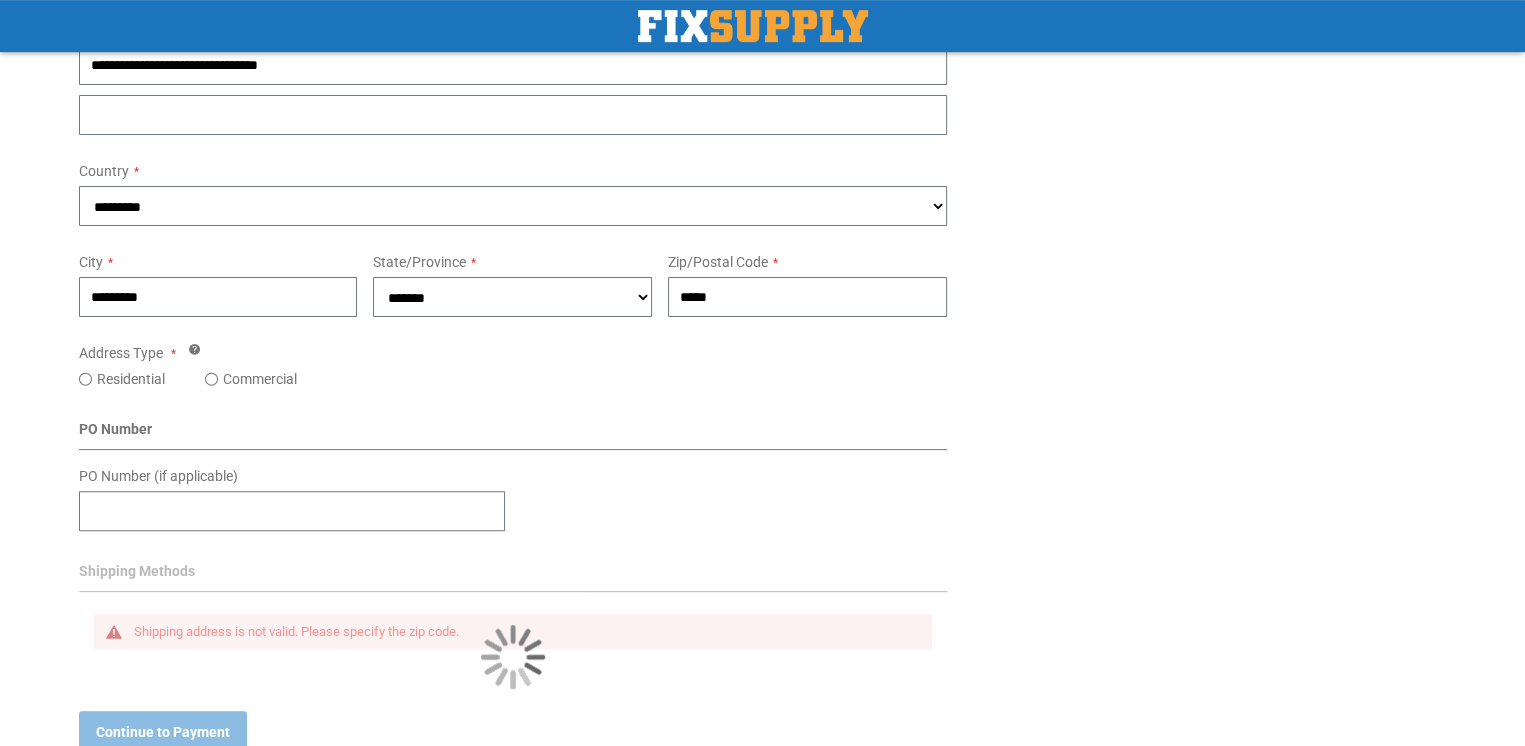 click on "Shipping
Payment
Review & Submit Order
Complete order estimated to ship Wed. Jul 23 based on all items in your cart.
Shipping and Delivery
First Name
***
Last Name
******" at bounding box center [763, 269] 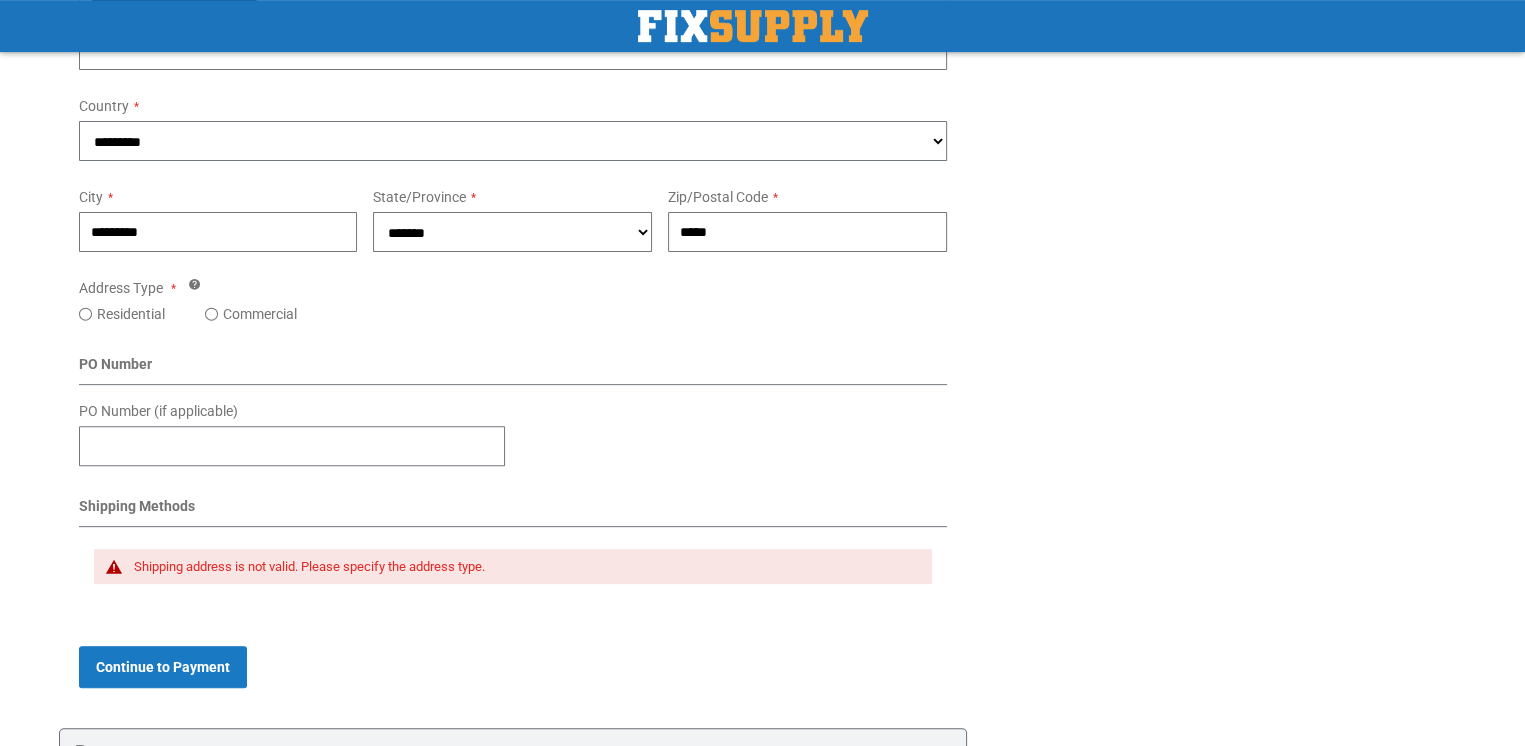scroll, scrollTop: 700, scrollLeft: 0, axis: vertical 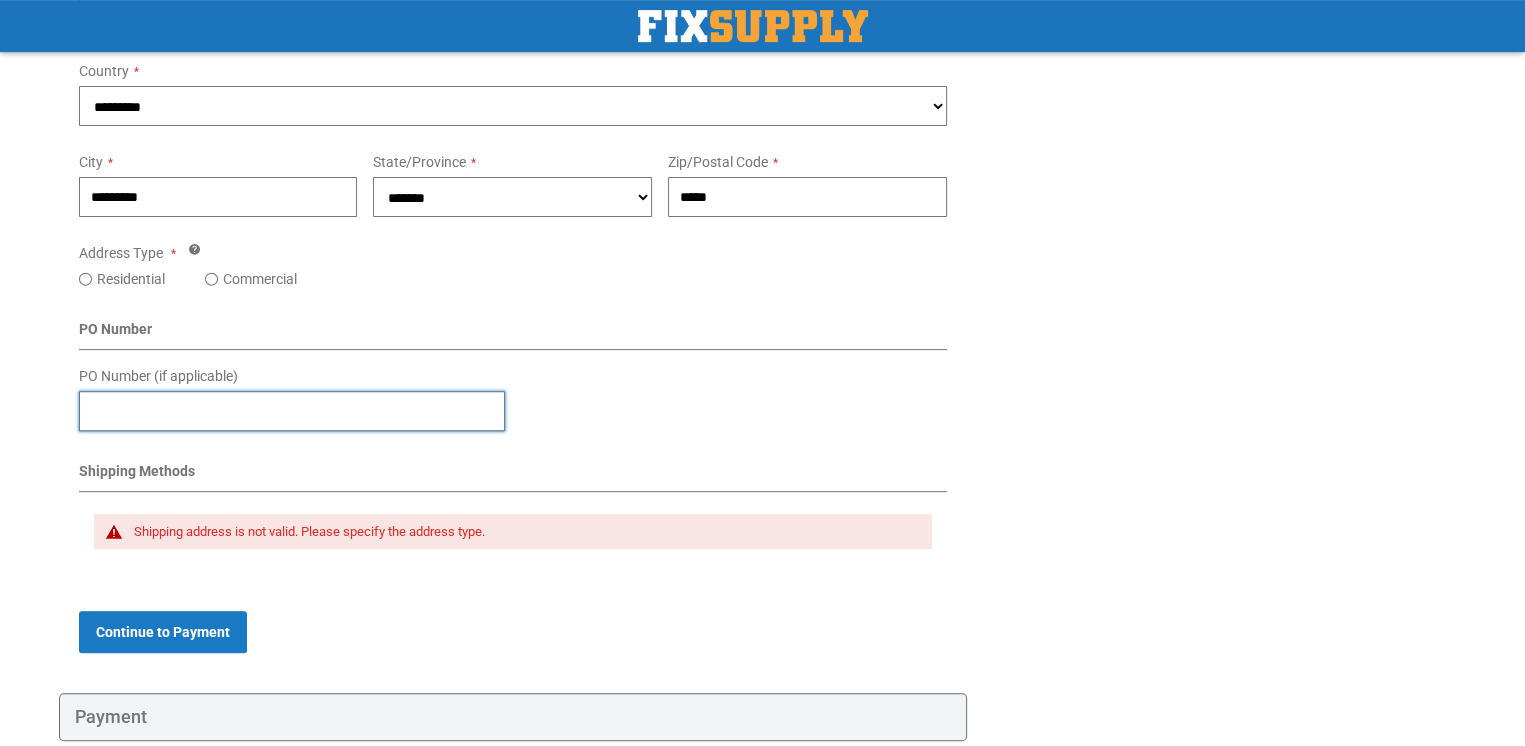 click on "PO Number (if applicable)" at bounding box center [292, 411] 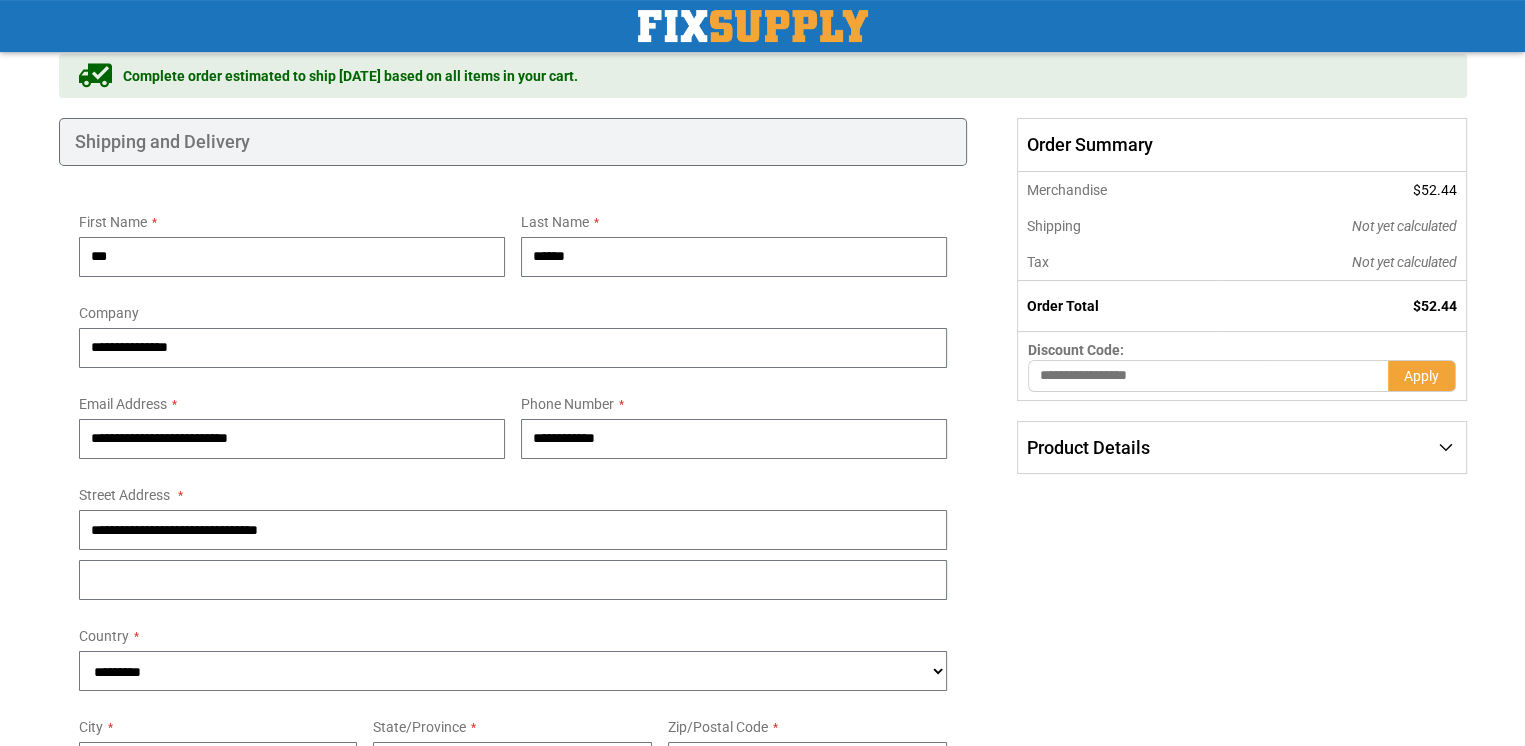 scroll, scrollTop: 100, scrollLeft: 0, axis: vertical 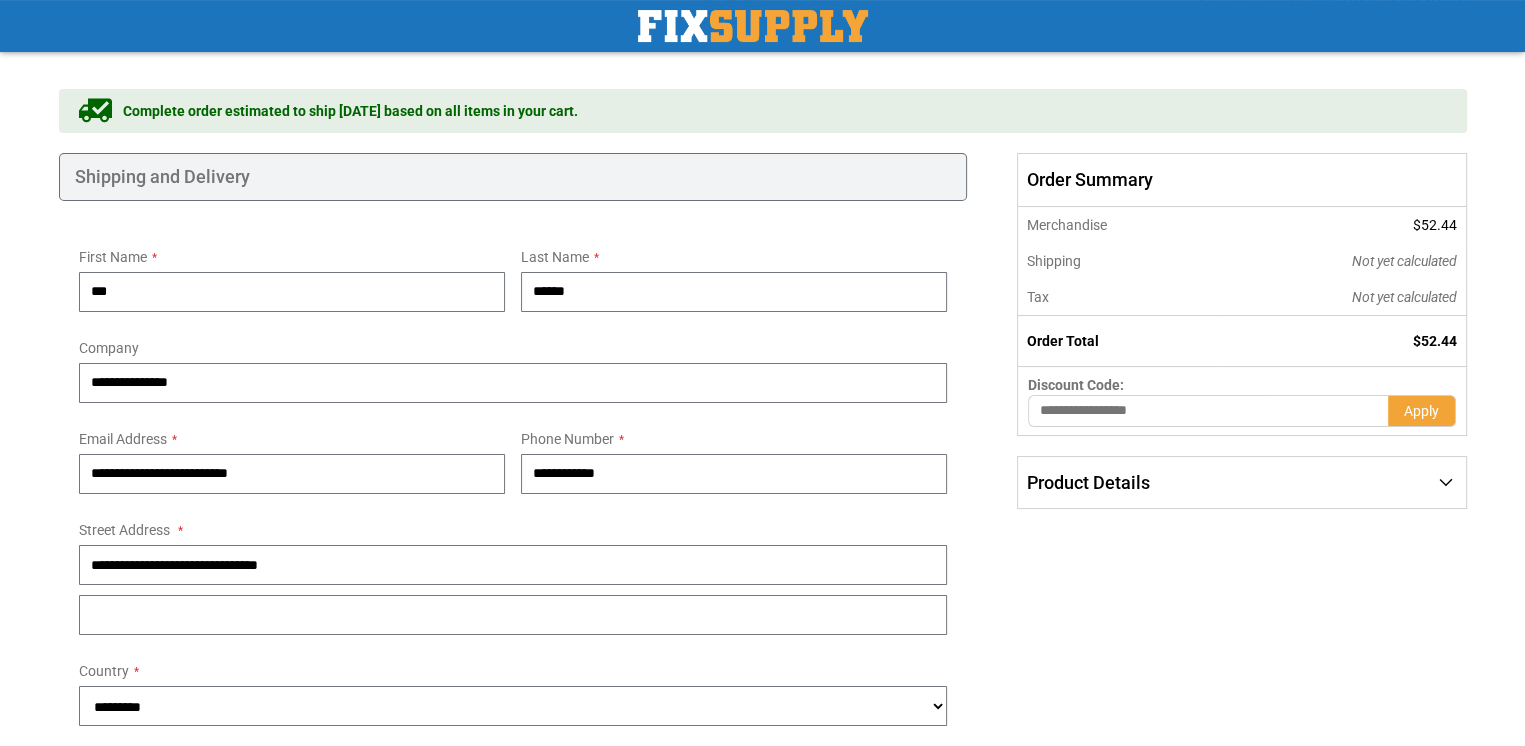 type on "****" 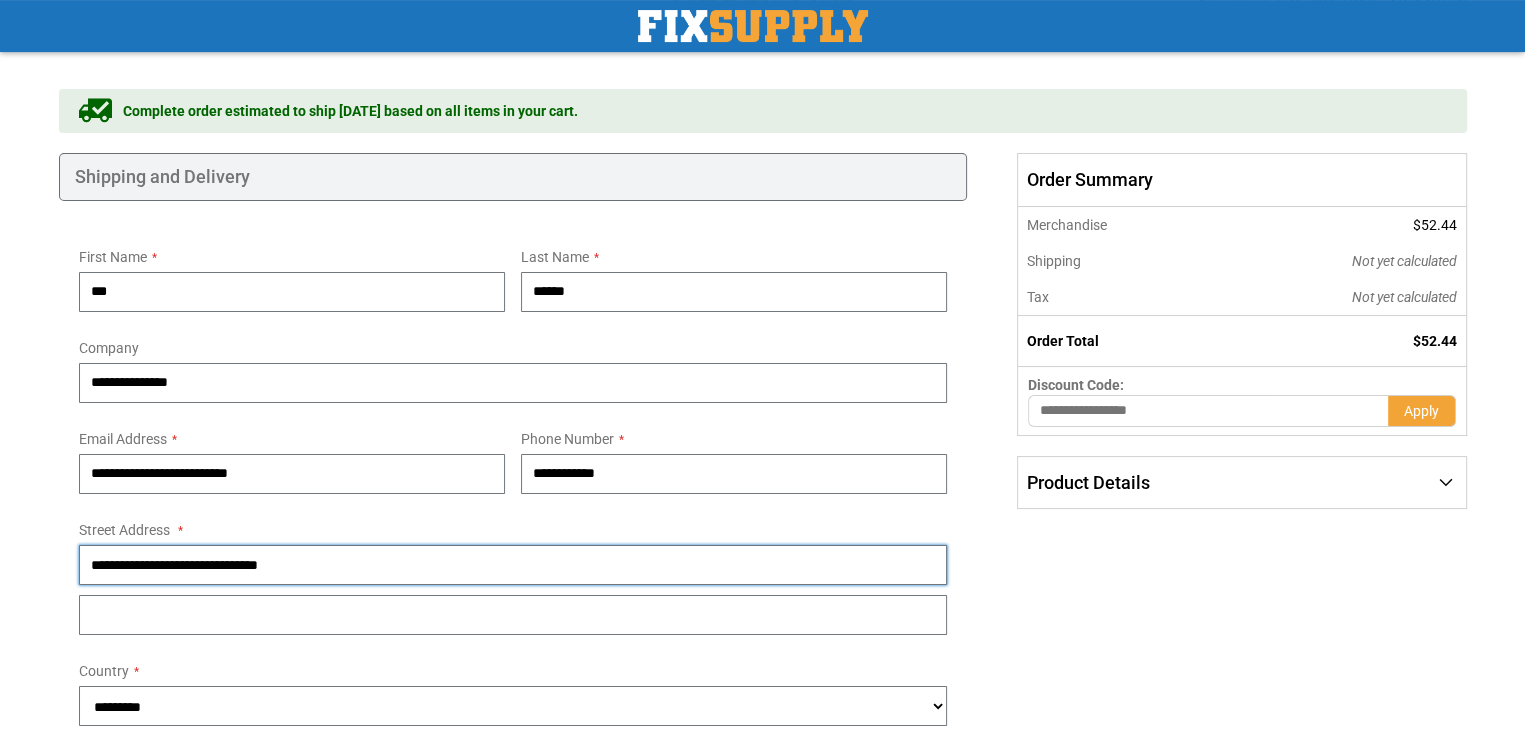click on "**********" at bounding box center [513, 565] 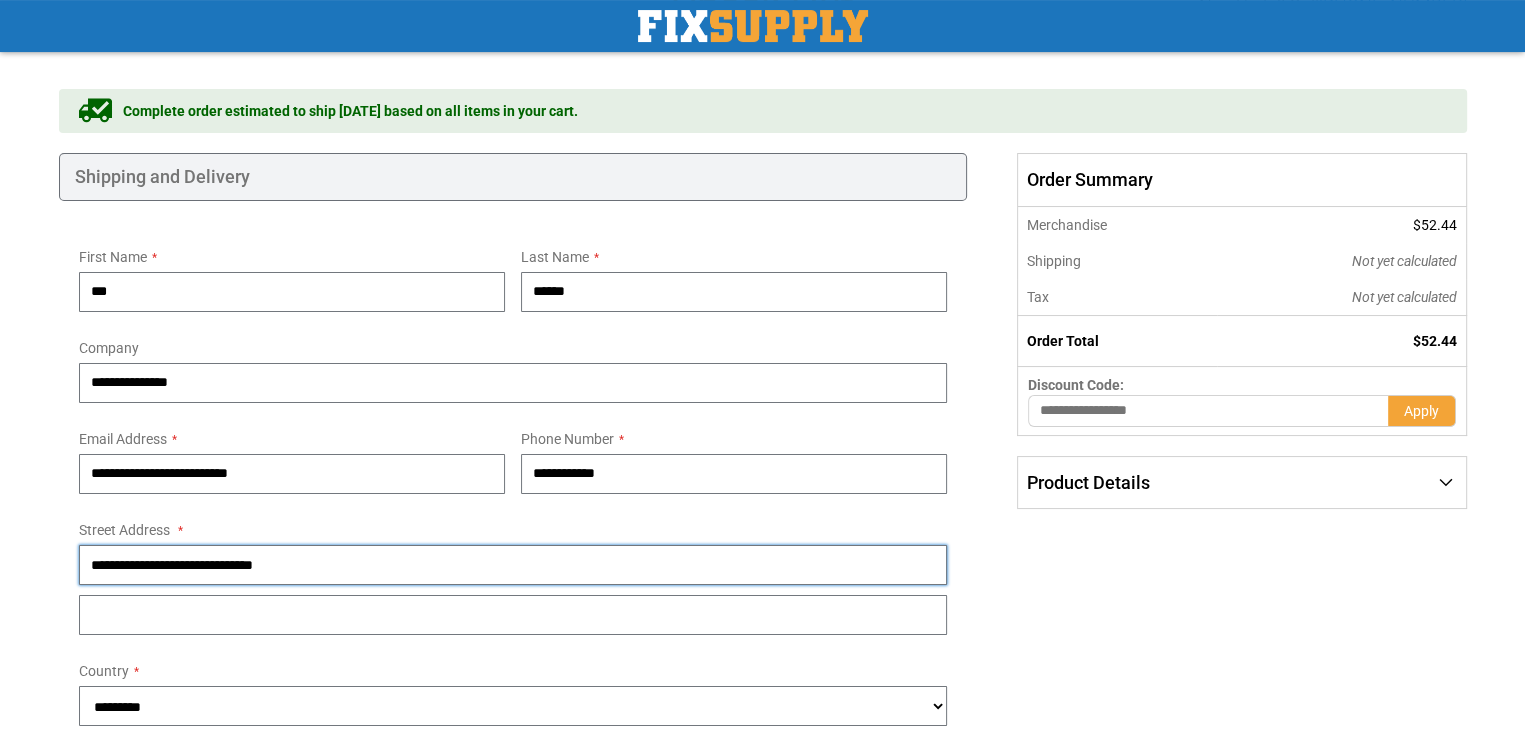 click on "**********" at bounding box center (513, 565) 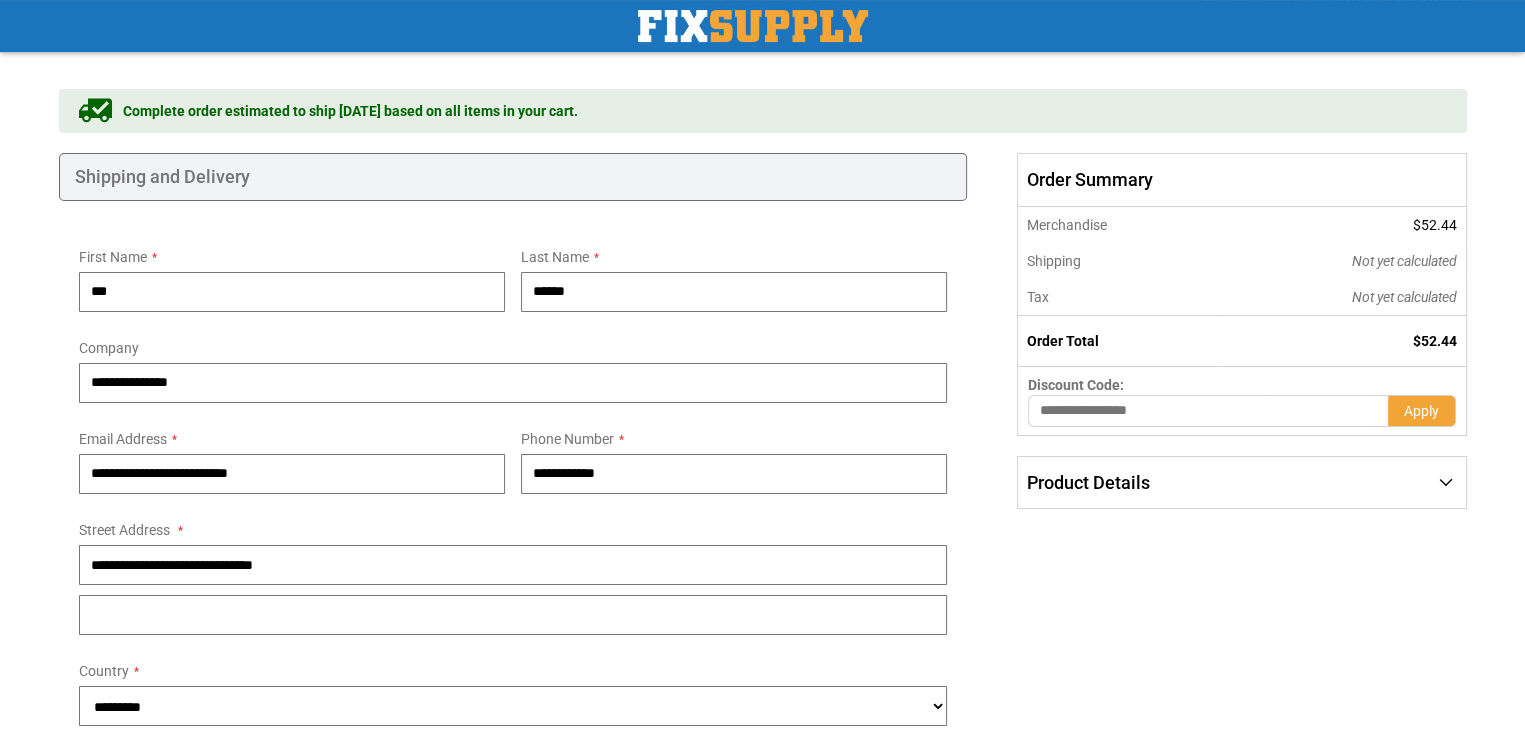 click on "Shipping
Payment
Review & Submit Order
Complete order estimated to ship Wed. Jul 23 based on all items in your cart.
Shipping and Delivery
First Name
***
Last Name
******" at bounding box center [763, 769] 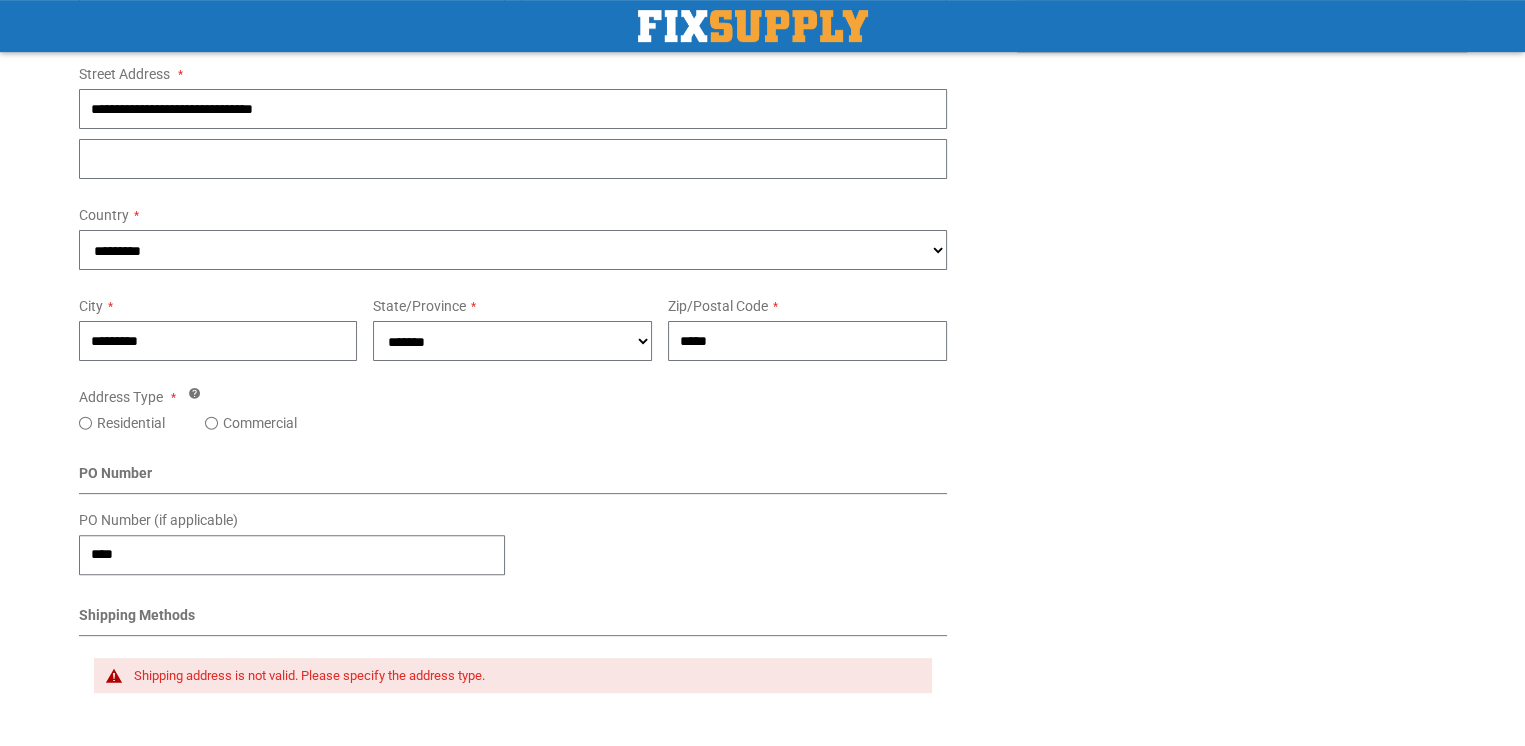 scroll, scrollTop: 500, scrollLeft: 0, axis: vertical 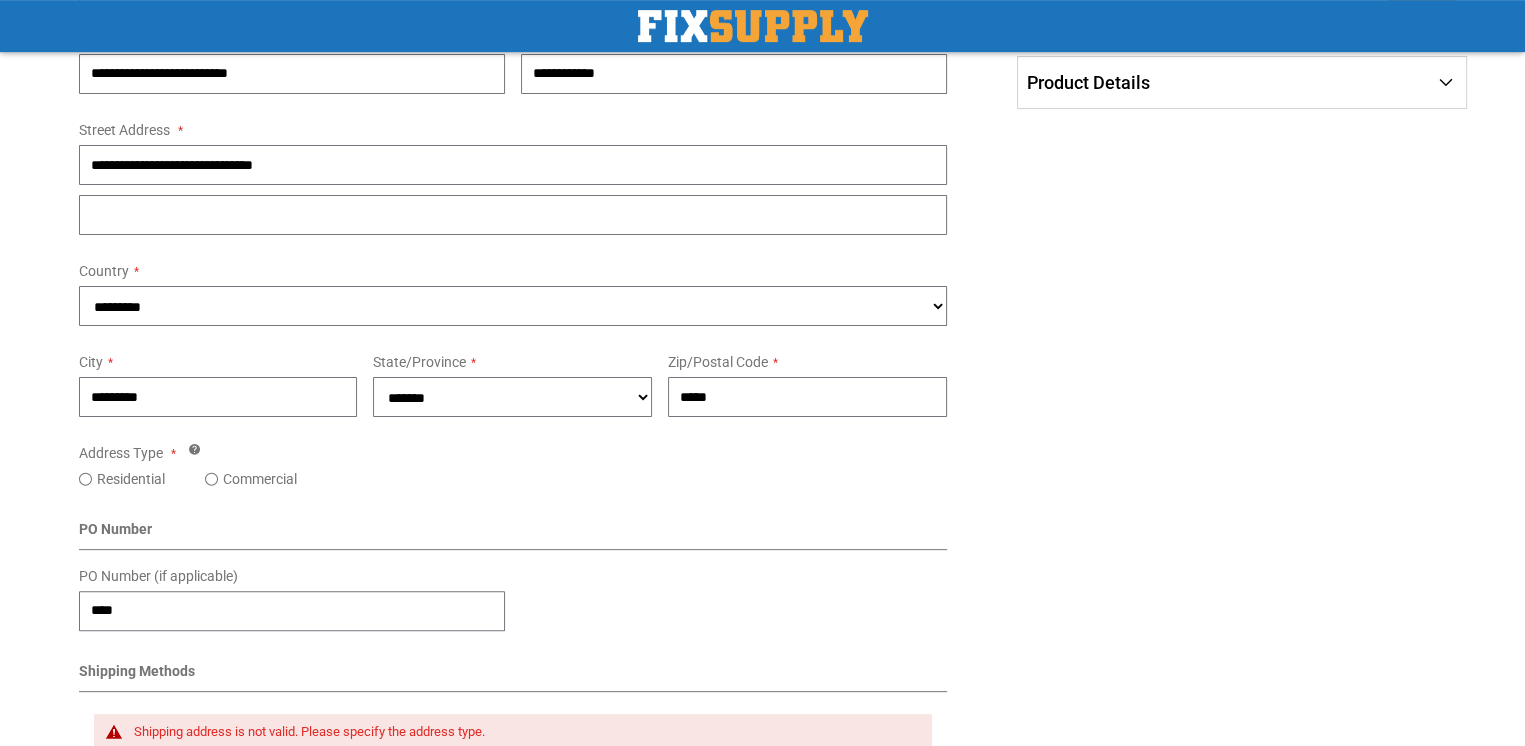 click on "Shipping
Payment
Review & Submit Order
Complete order estimated to ship Wed. Jul 23 based on all items in your cart.
Shipping and Delivery
First Name
***
Last Name
******" at bounding box center (763, 369) 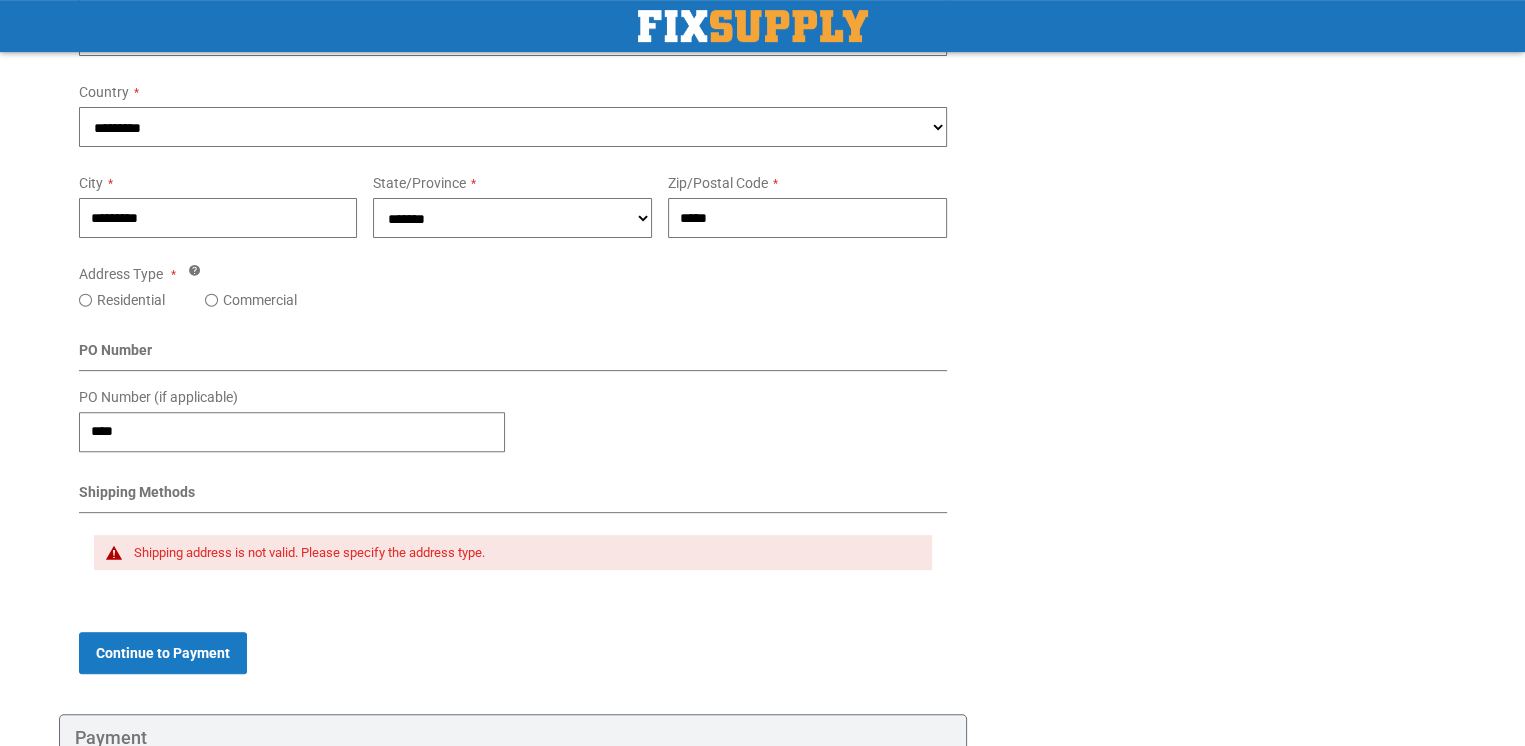 scroll, scrollTop: 700, scrollLeft: 0, axis: vertical 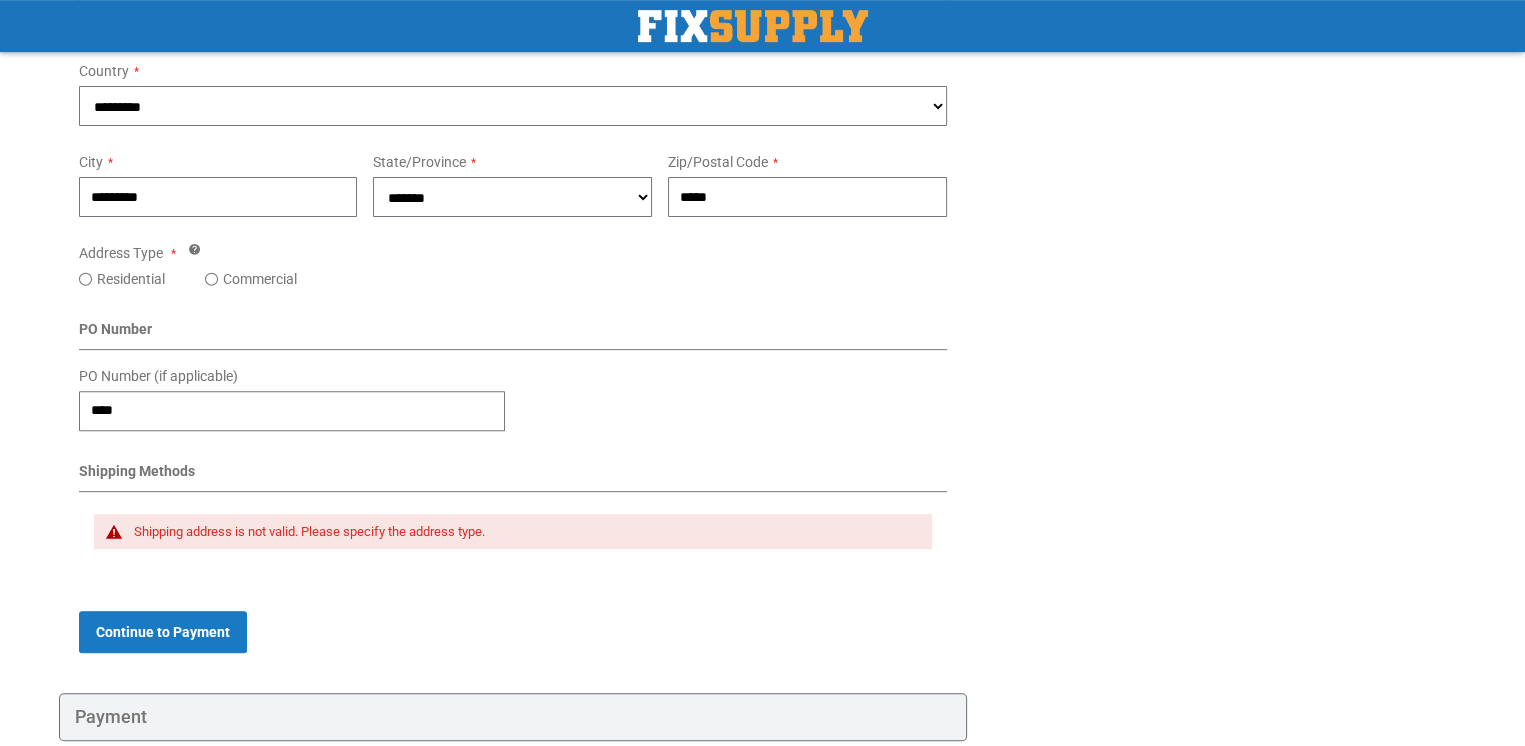 click on "Shipping address is not valid. Please specify the address type." at bounding box center (523, 532) 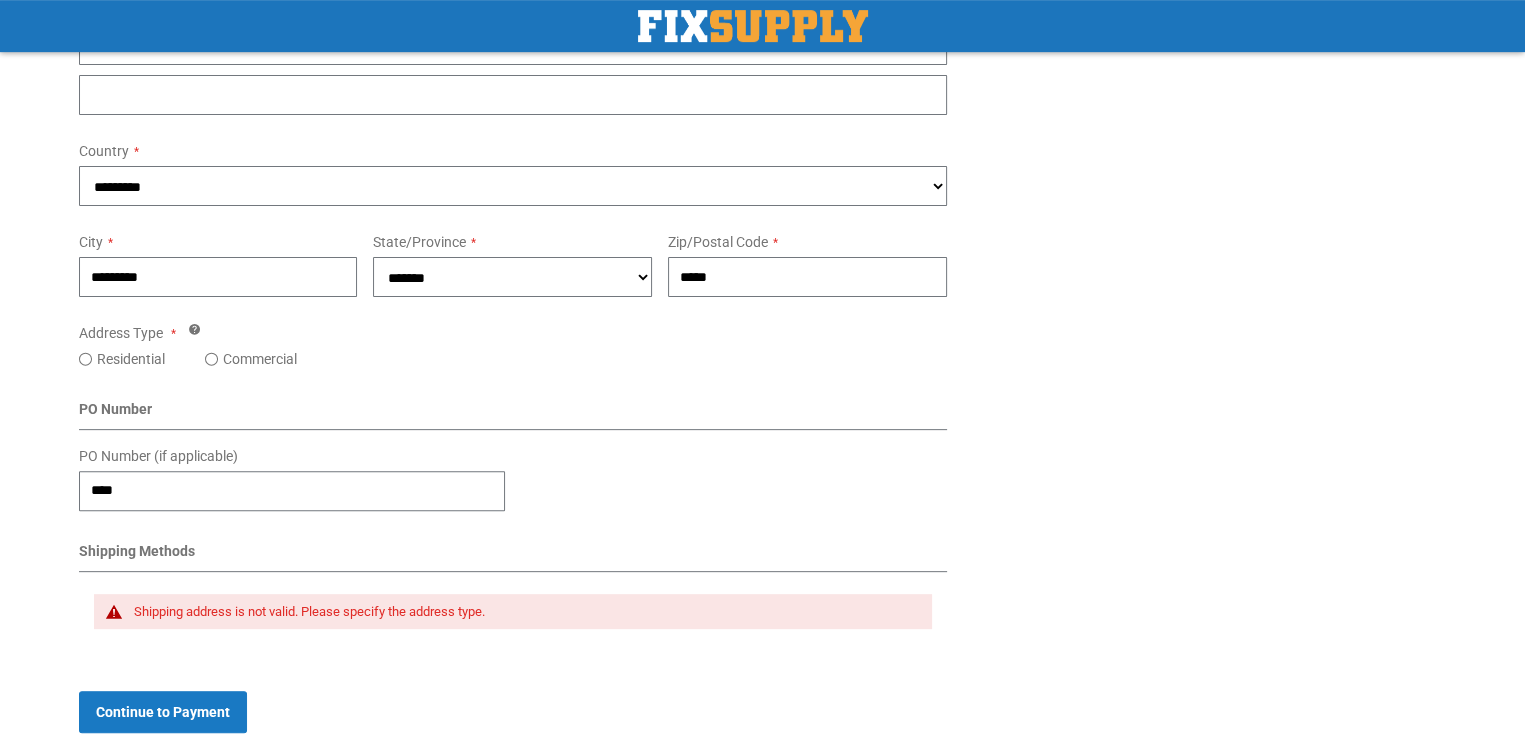 scroll, scrollTop: 561, scrollLeft: 0, axis: vertical 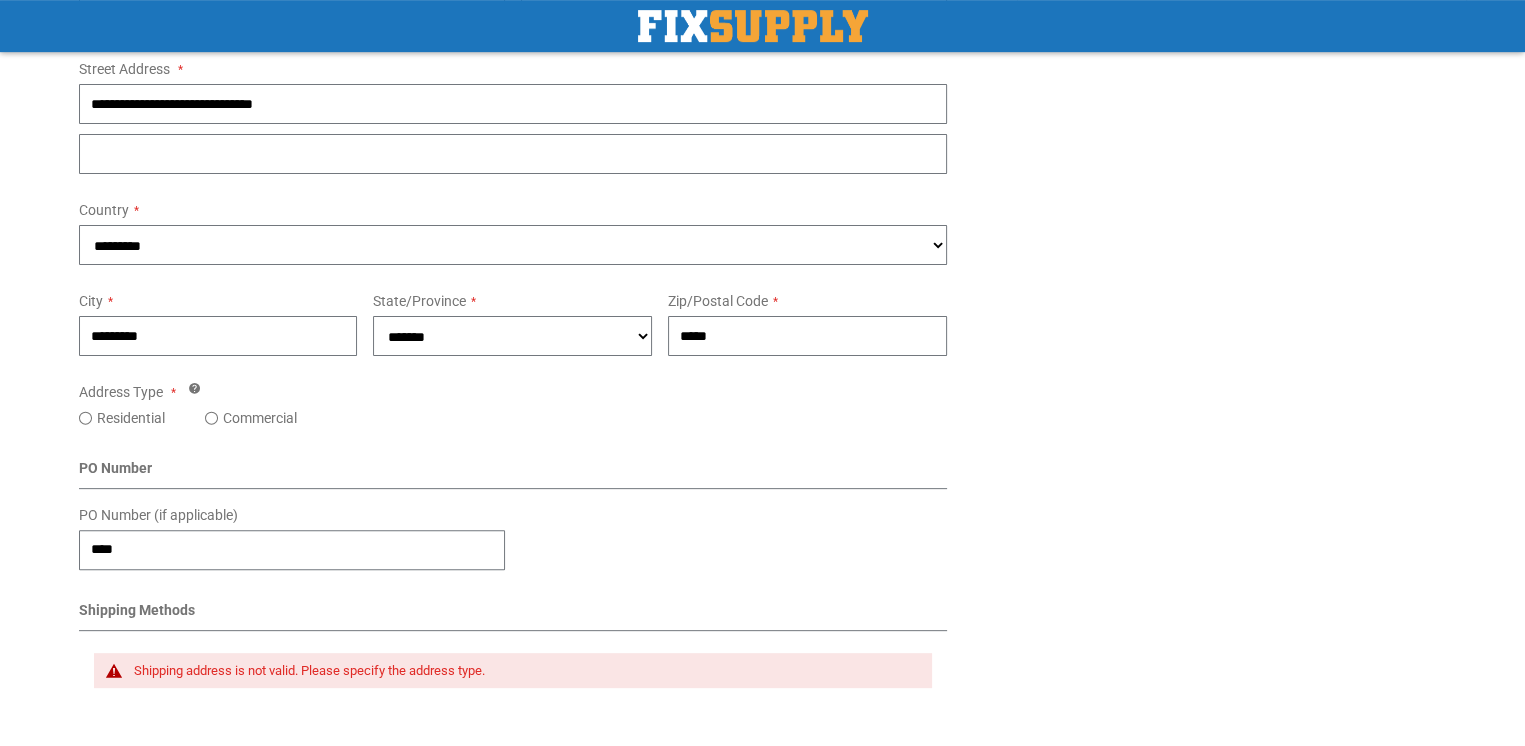 click on "Commercial" at bounding box center [260, 418] 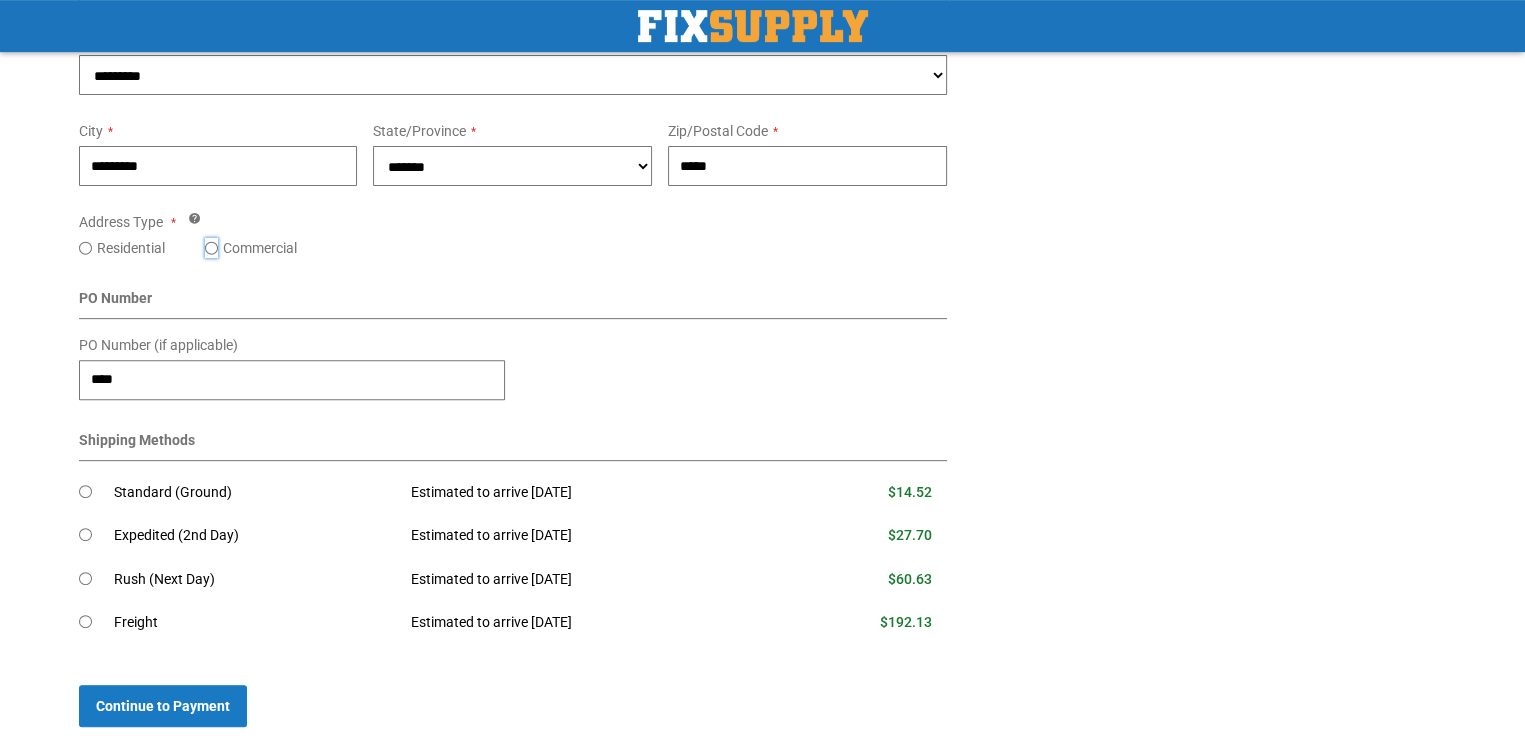 scroll, scrollTop: 761, scrollLeft: 0, axis: vertical 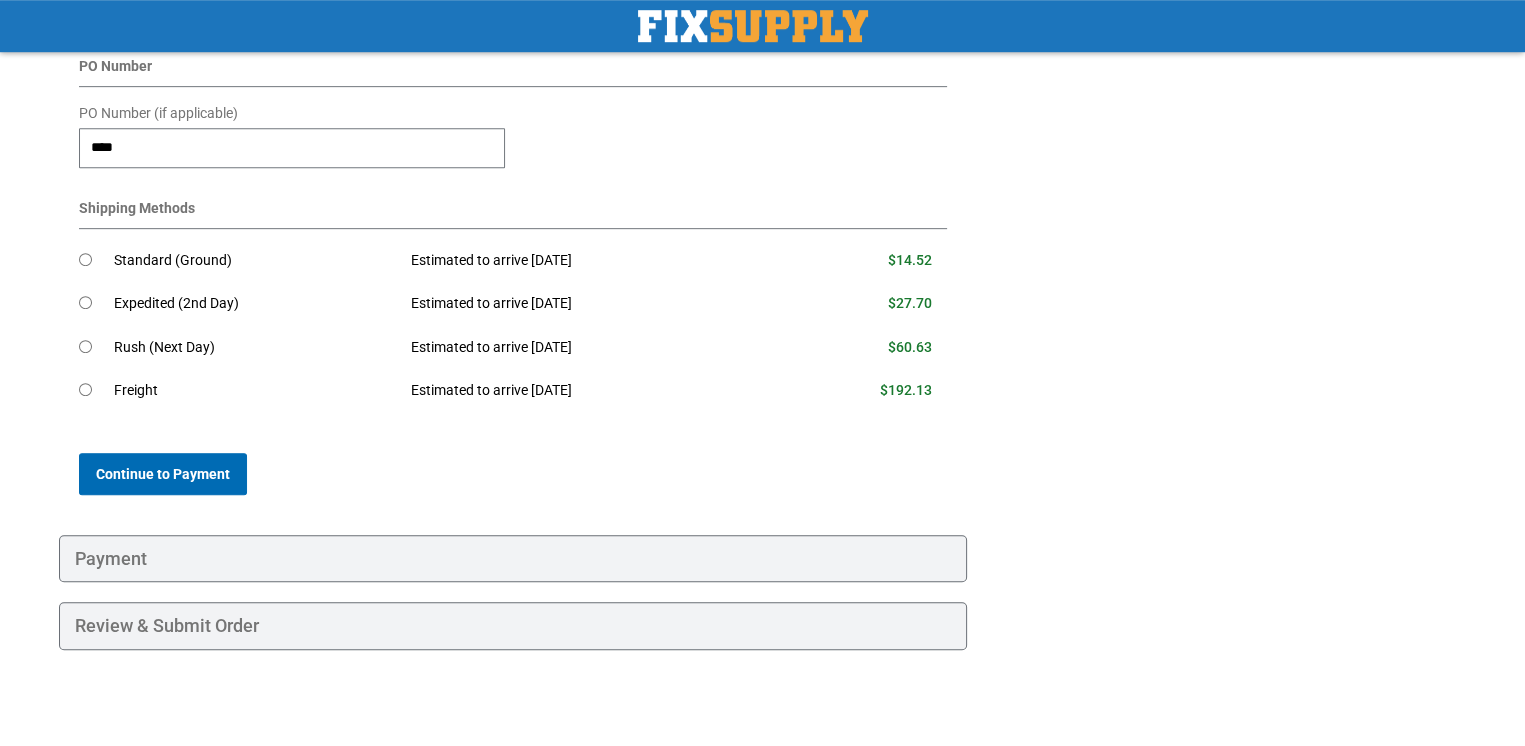 click on "Continue to Payment" at bounding box center (163, 474) 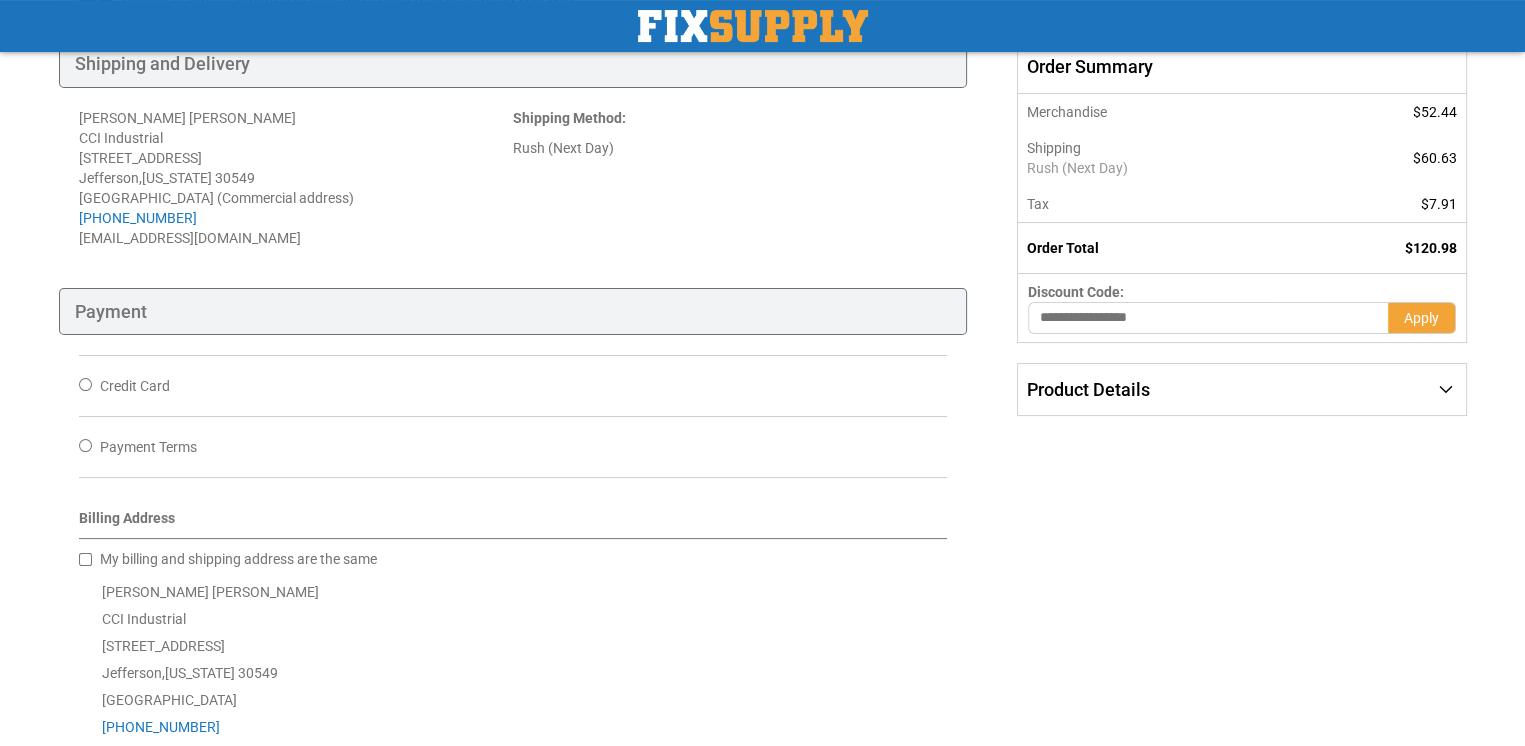 scroll, scrollTop: 300, scrollLeft: 0, axis: vertical 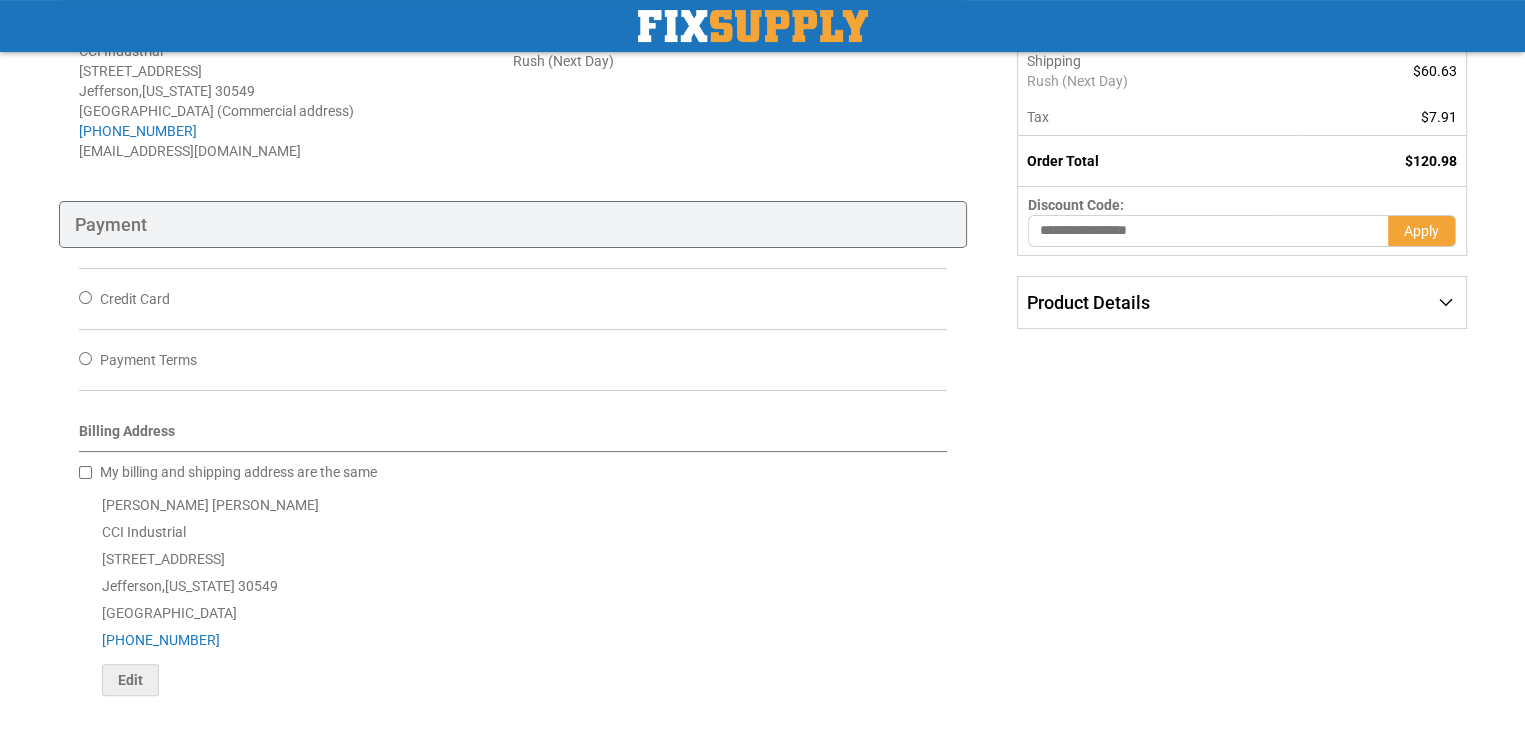 click on "Credit Card" at bounding box center (135, 299) 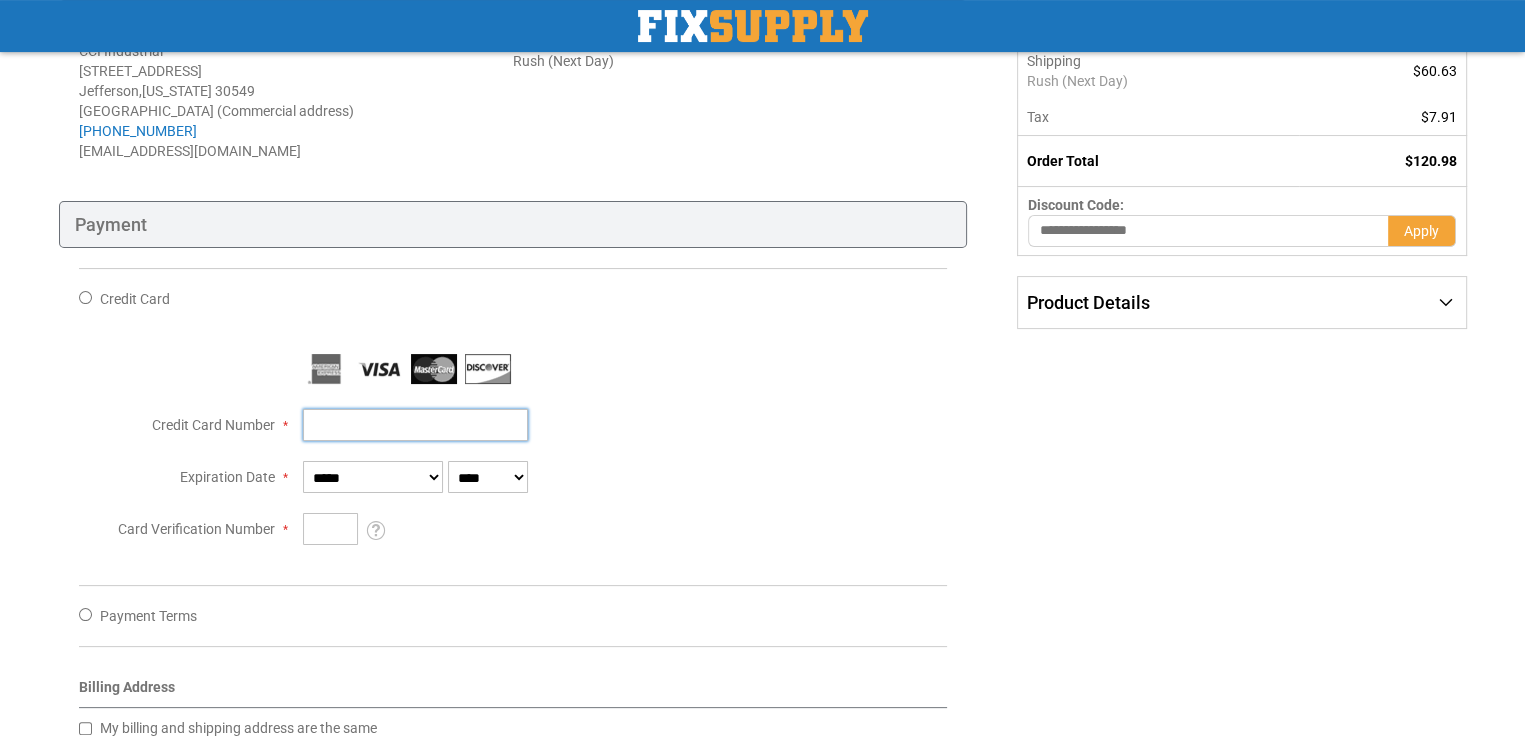 click on "Credit Card Number" at bounding box center (415, 425) 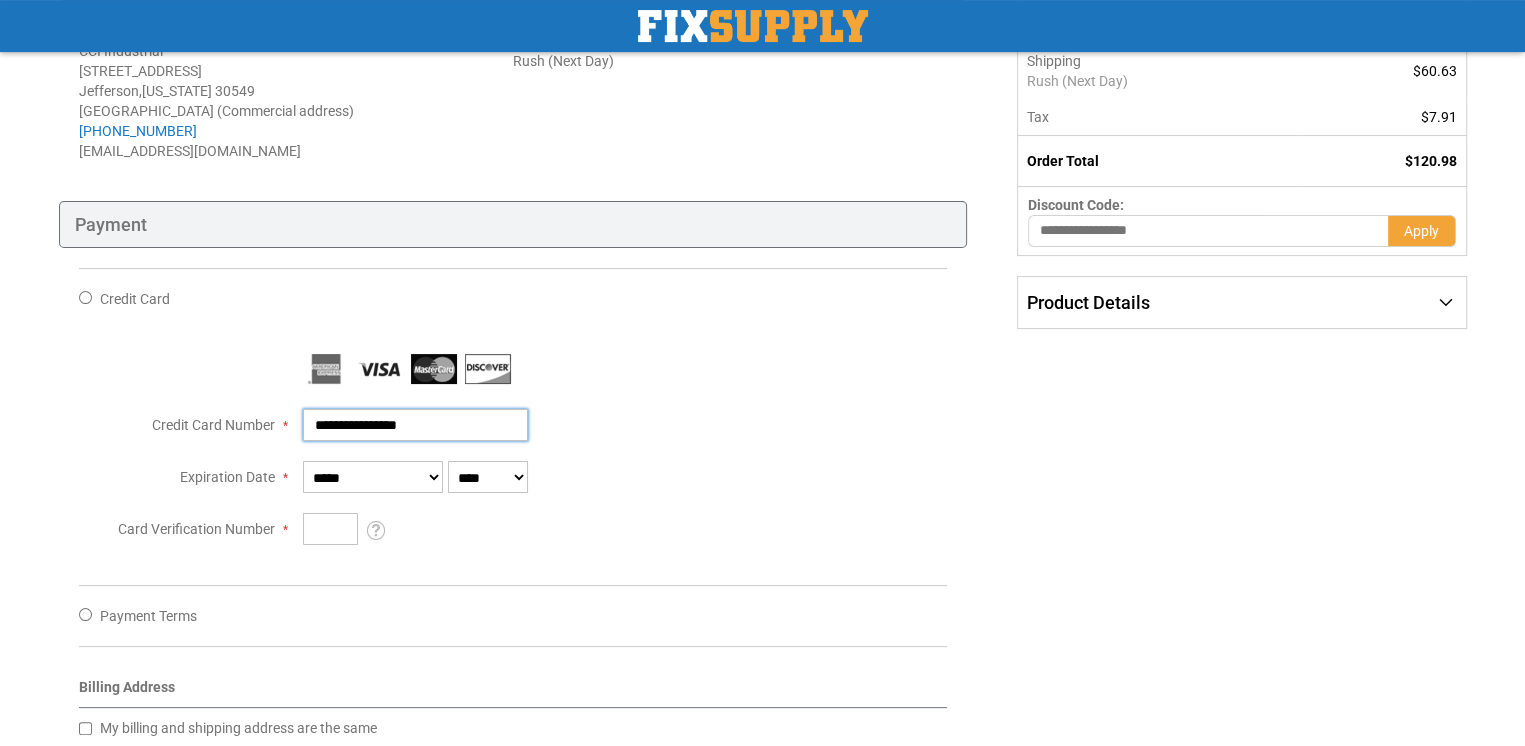 type on "**********" 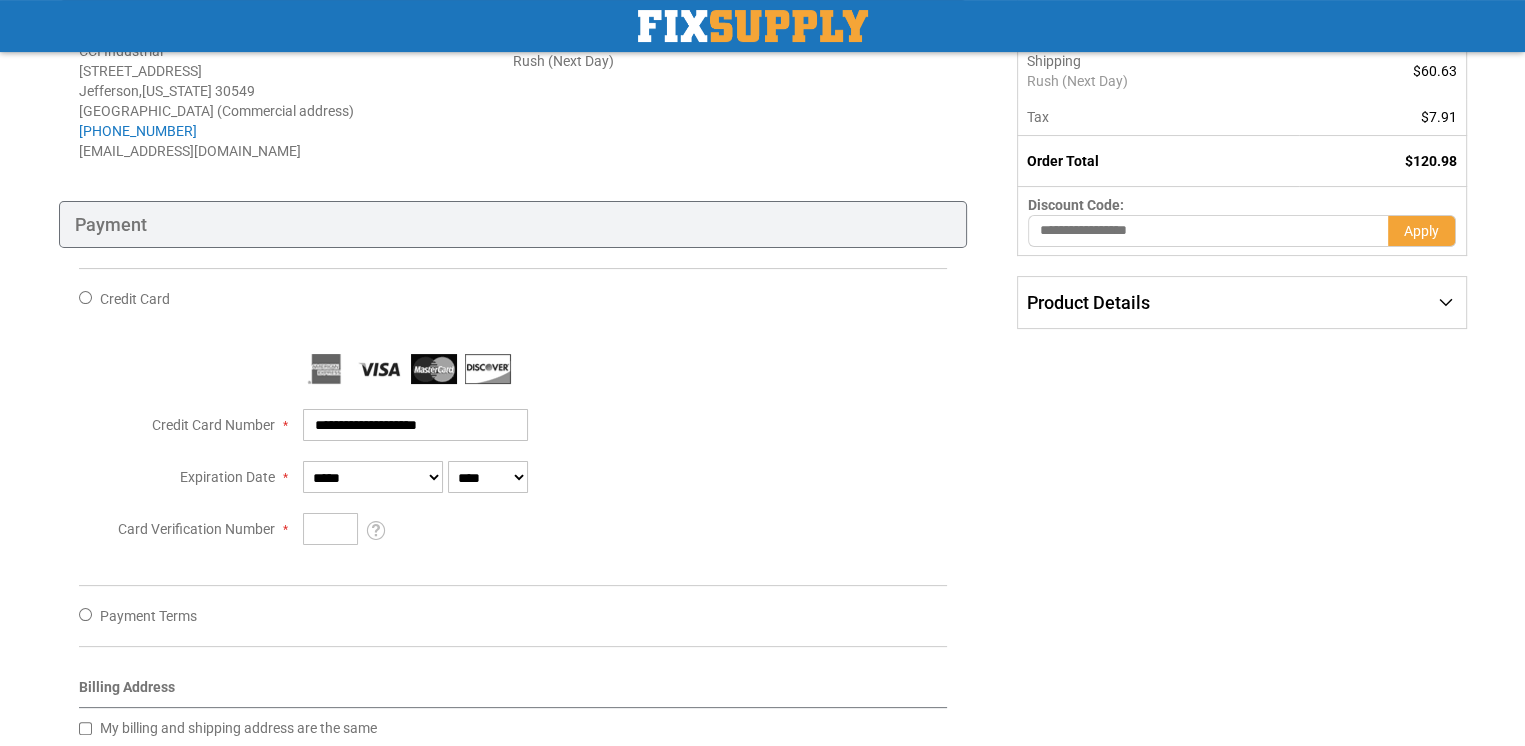 select on "*" 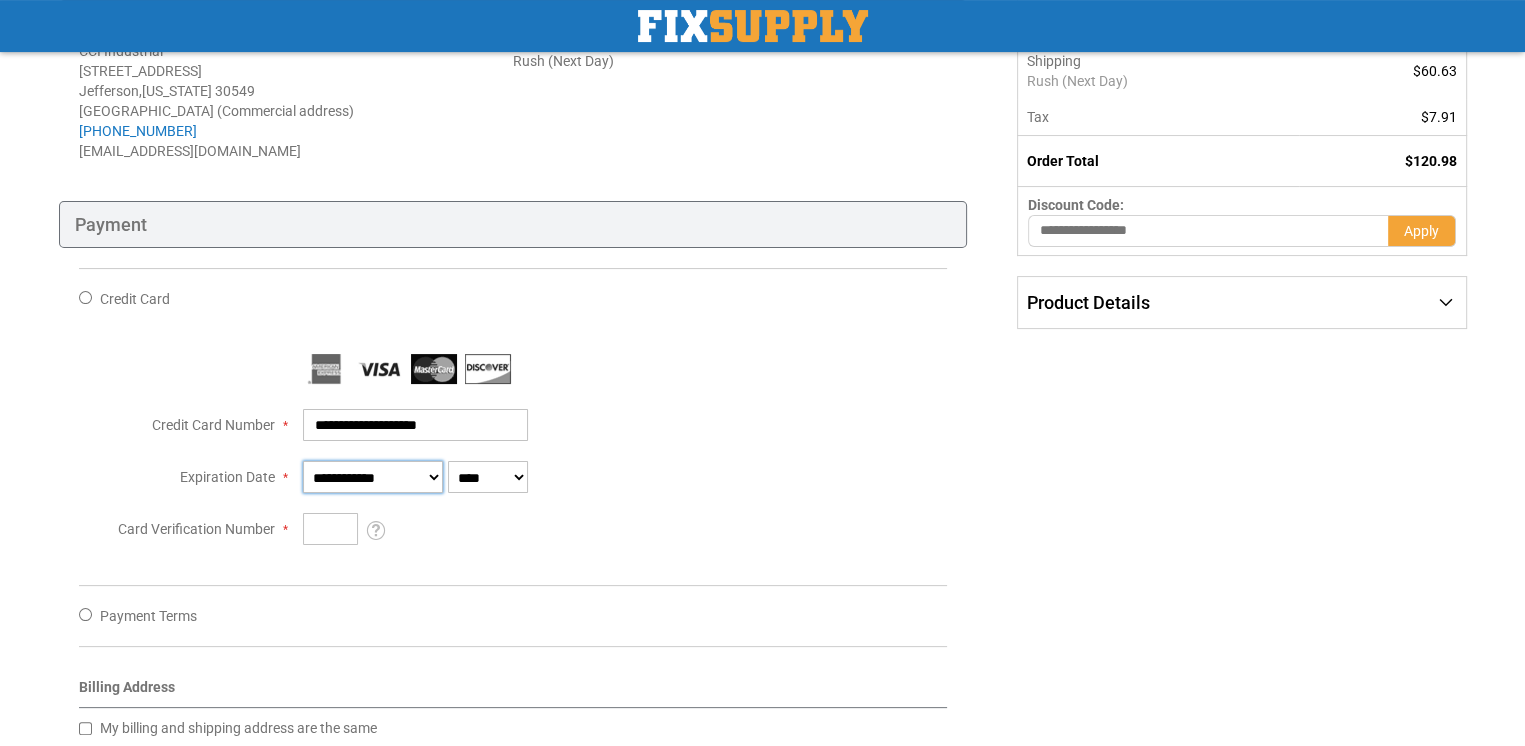 select on "****" 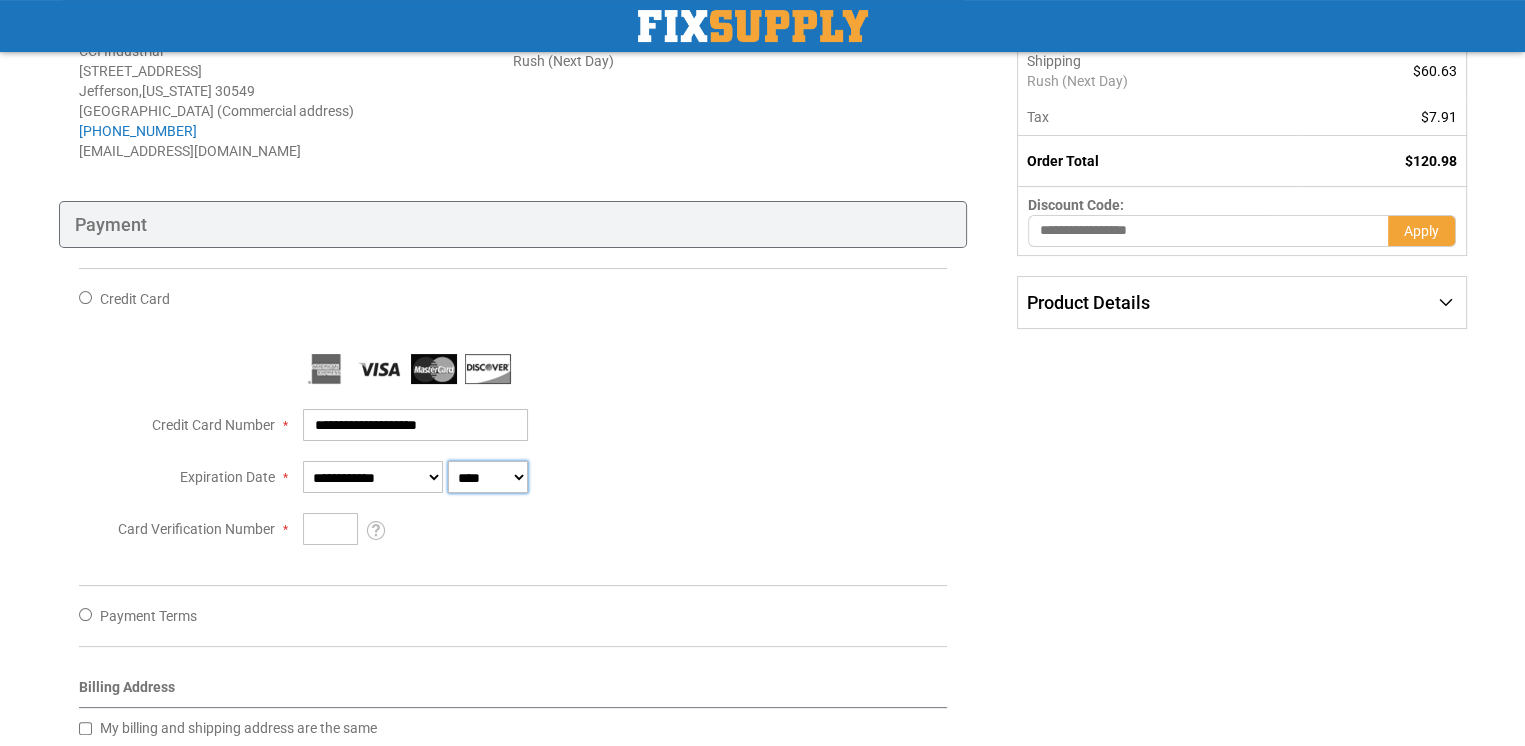 type on "***" 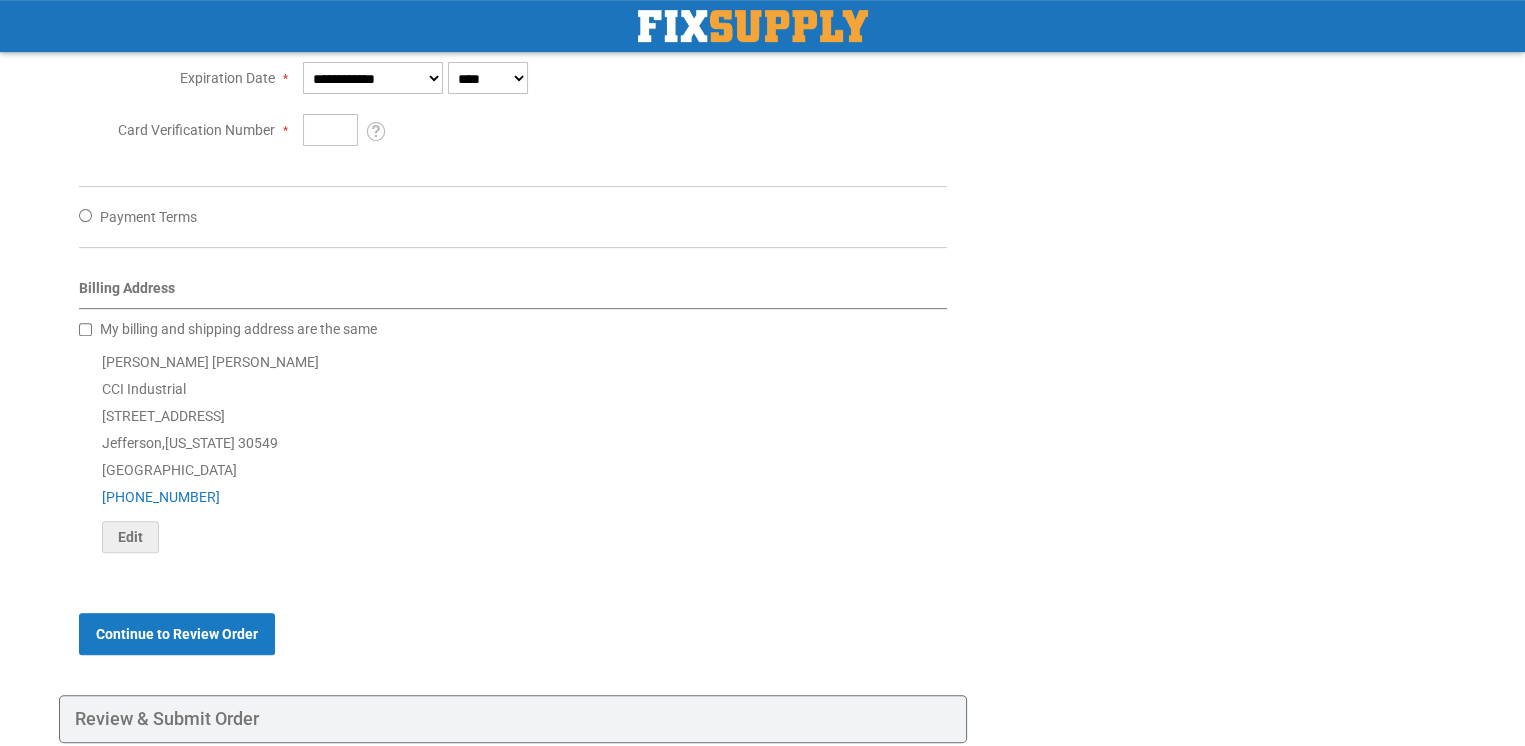 scroll, scrollTop: 700, scrollLeft: 0, axis: vertical 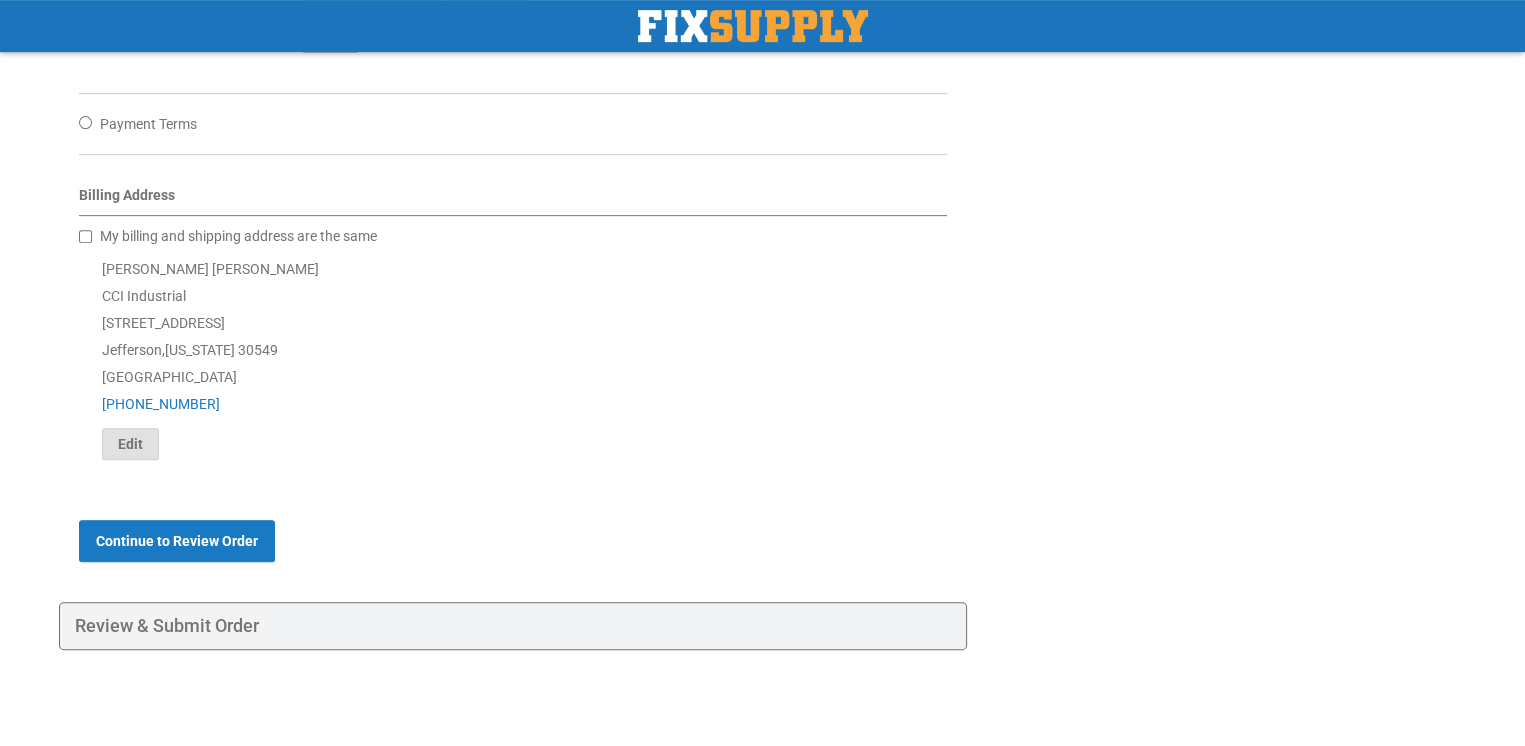 click on "Edit" at bounding box center (130, 444) 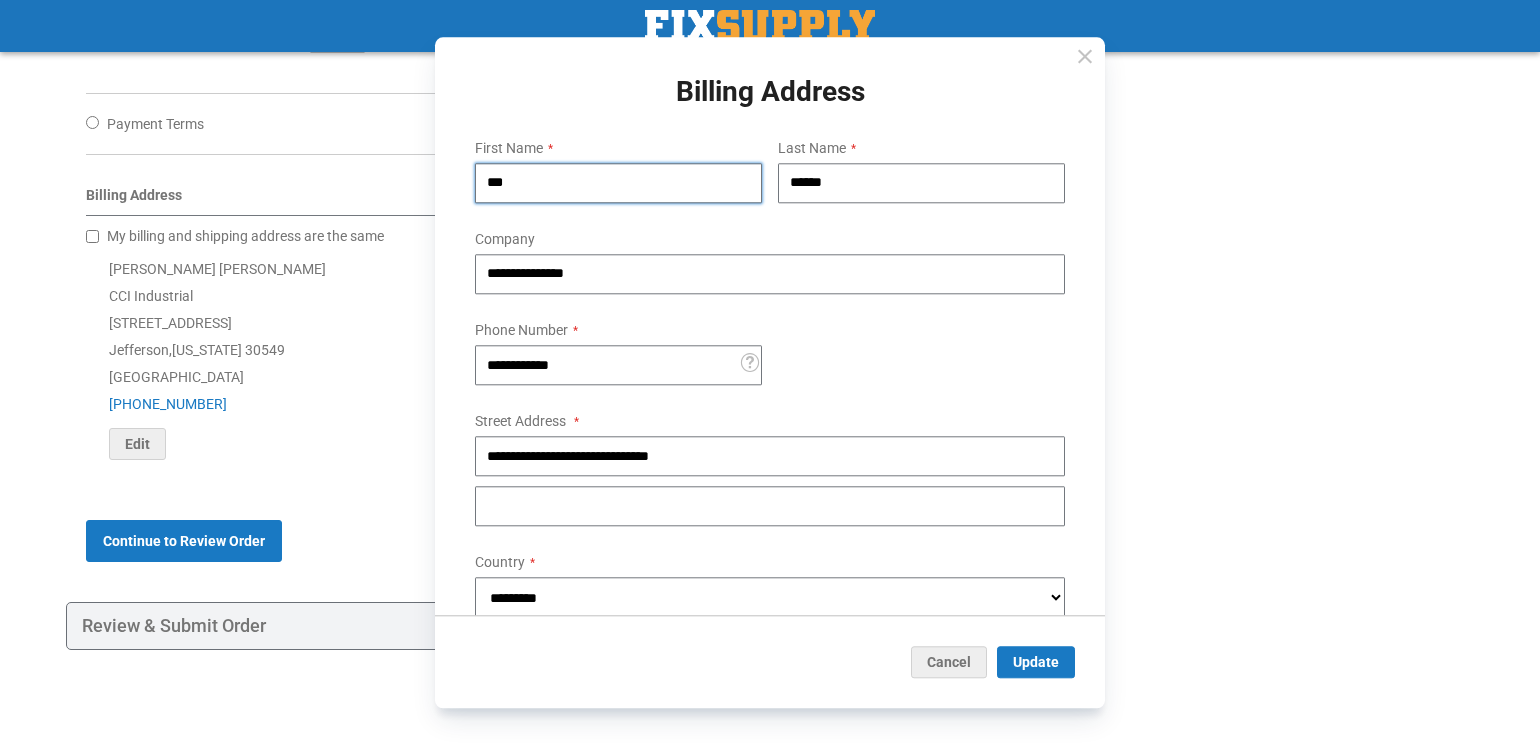 click on "***" at bounding box center (618, 183) 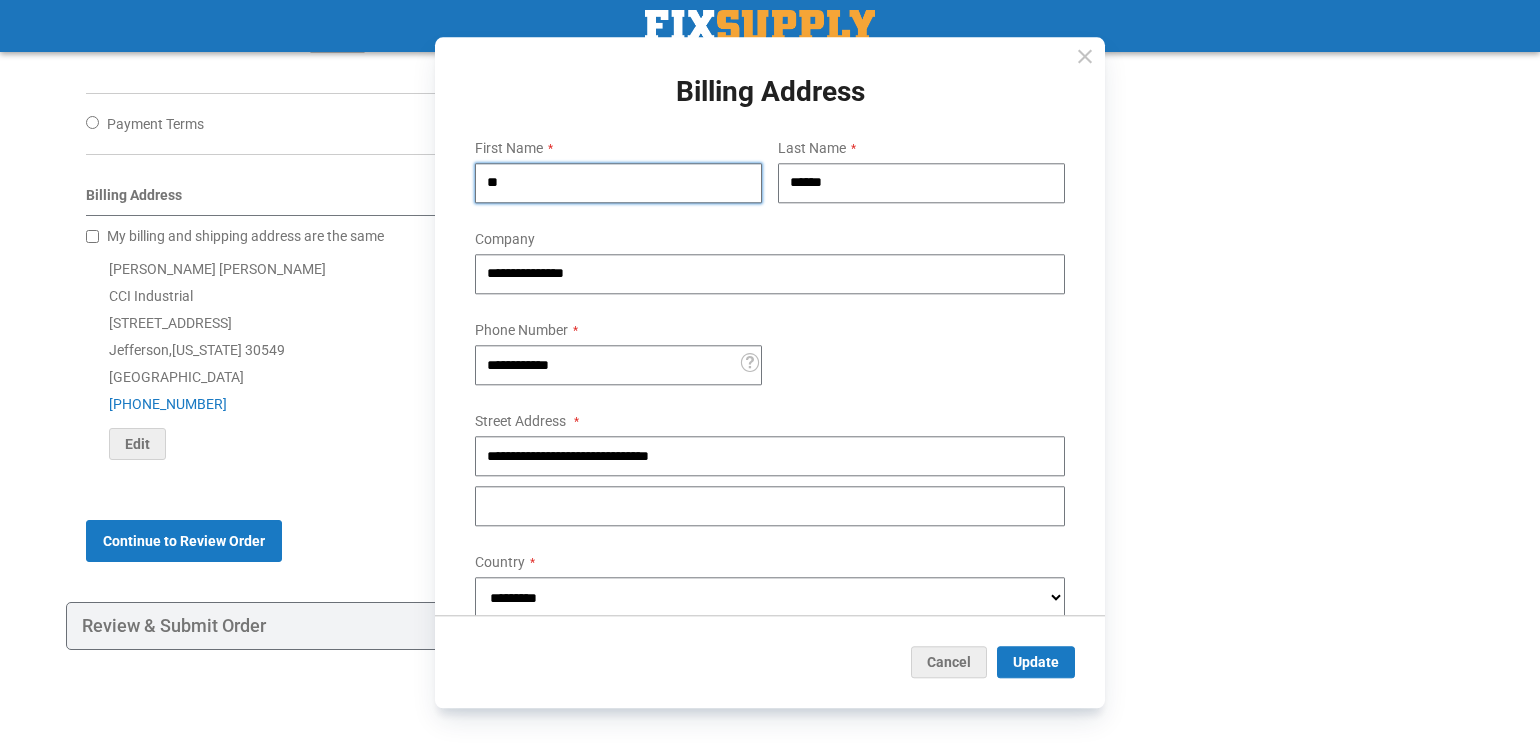 type on "*" 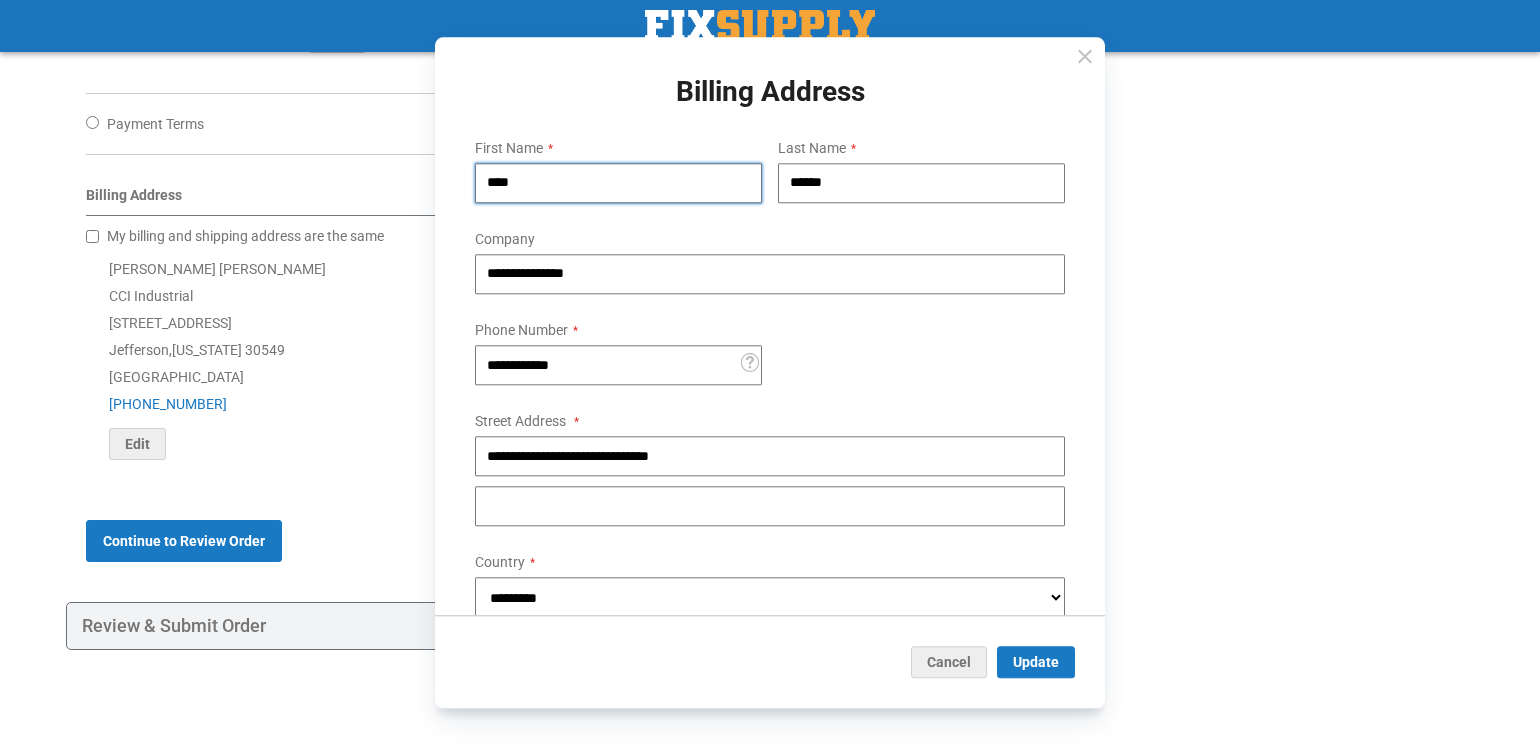 type on "****" 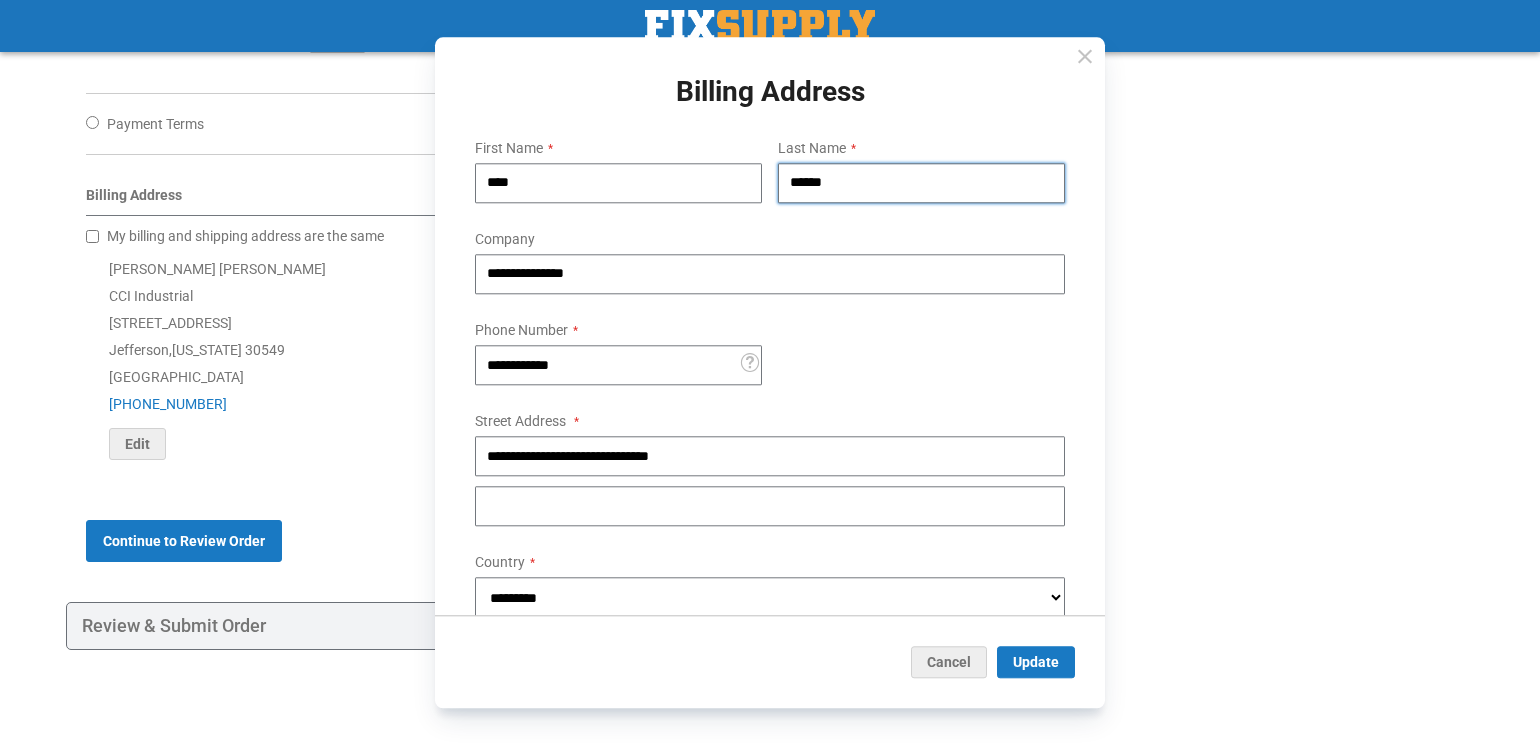 click on "******" at bounding box center (921, 183) 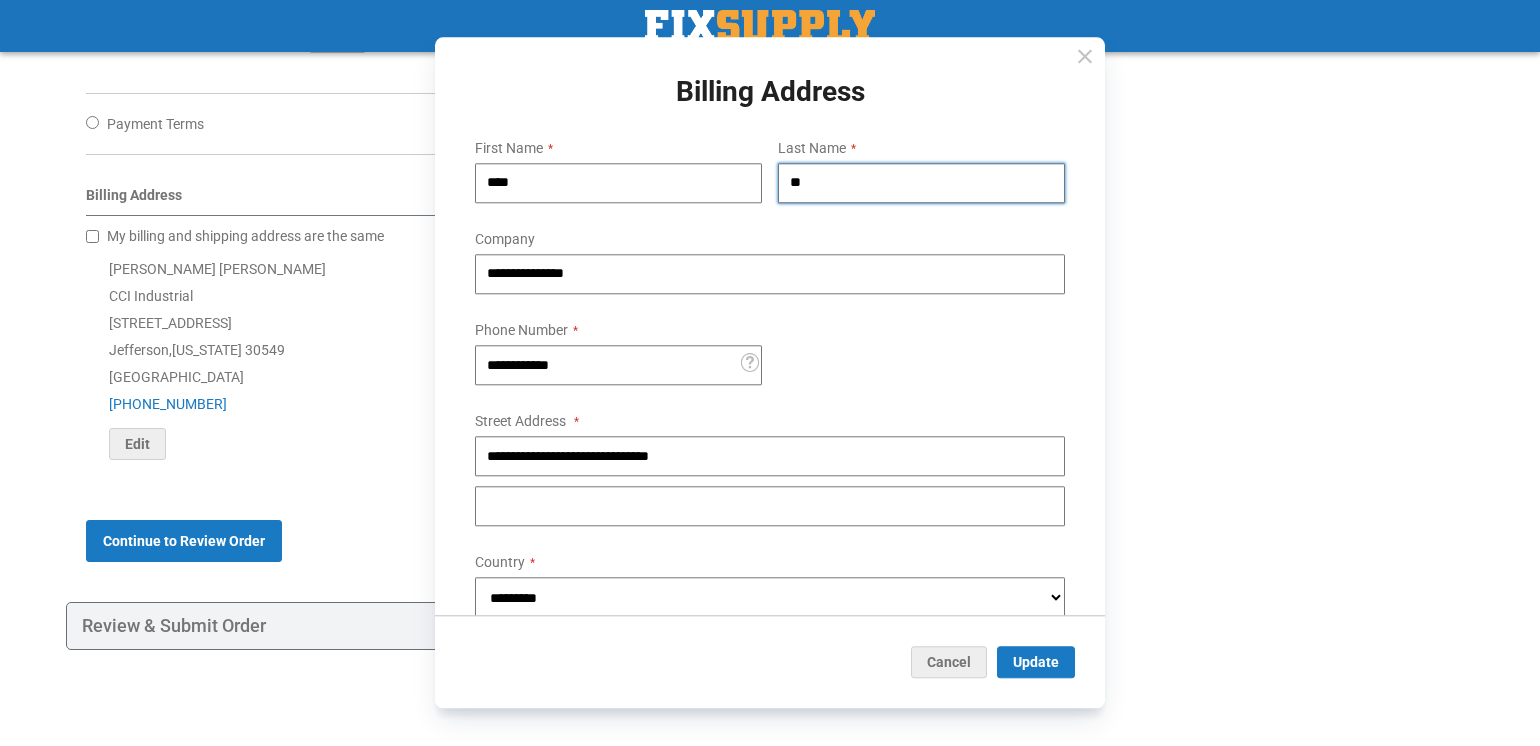type on "*" 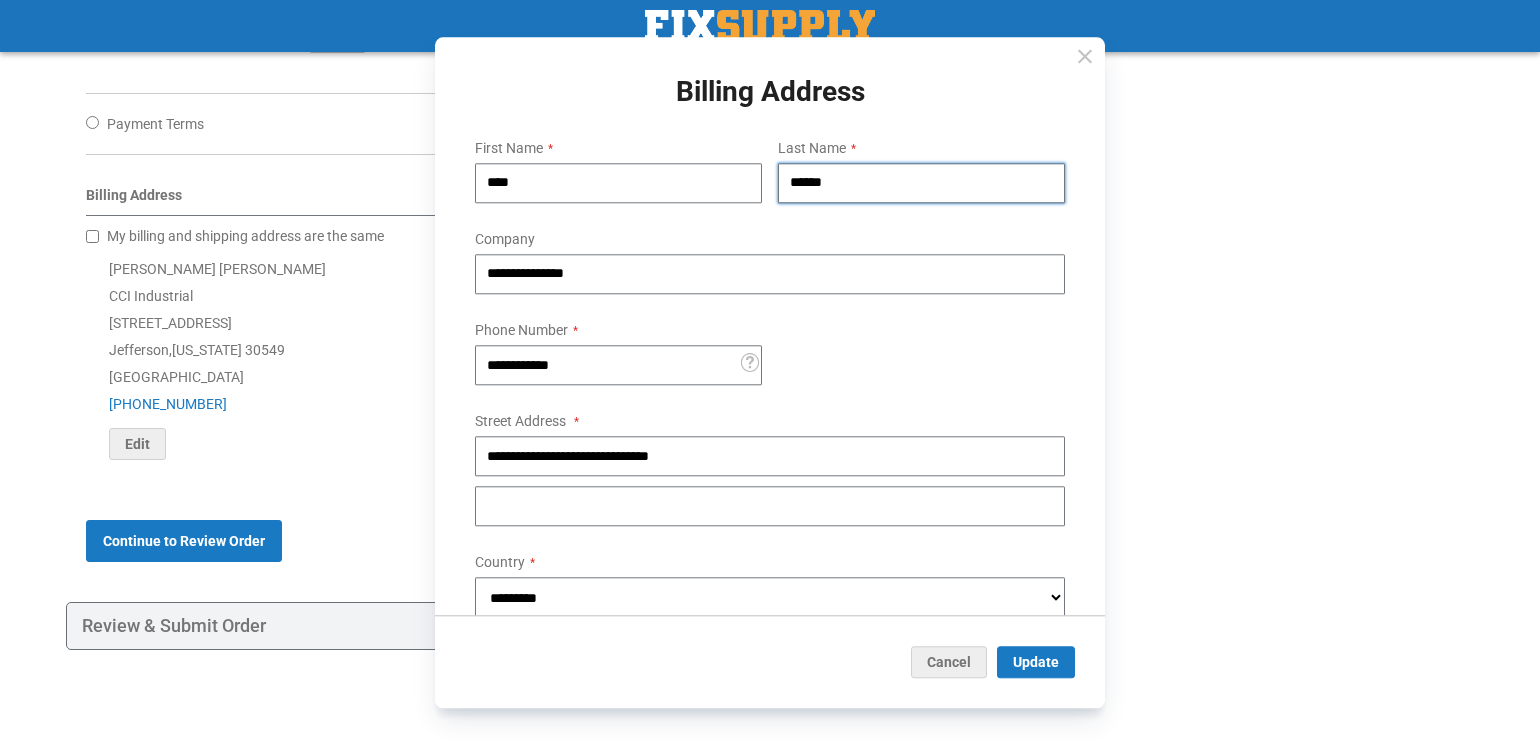 type on "******" 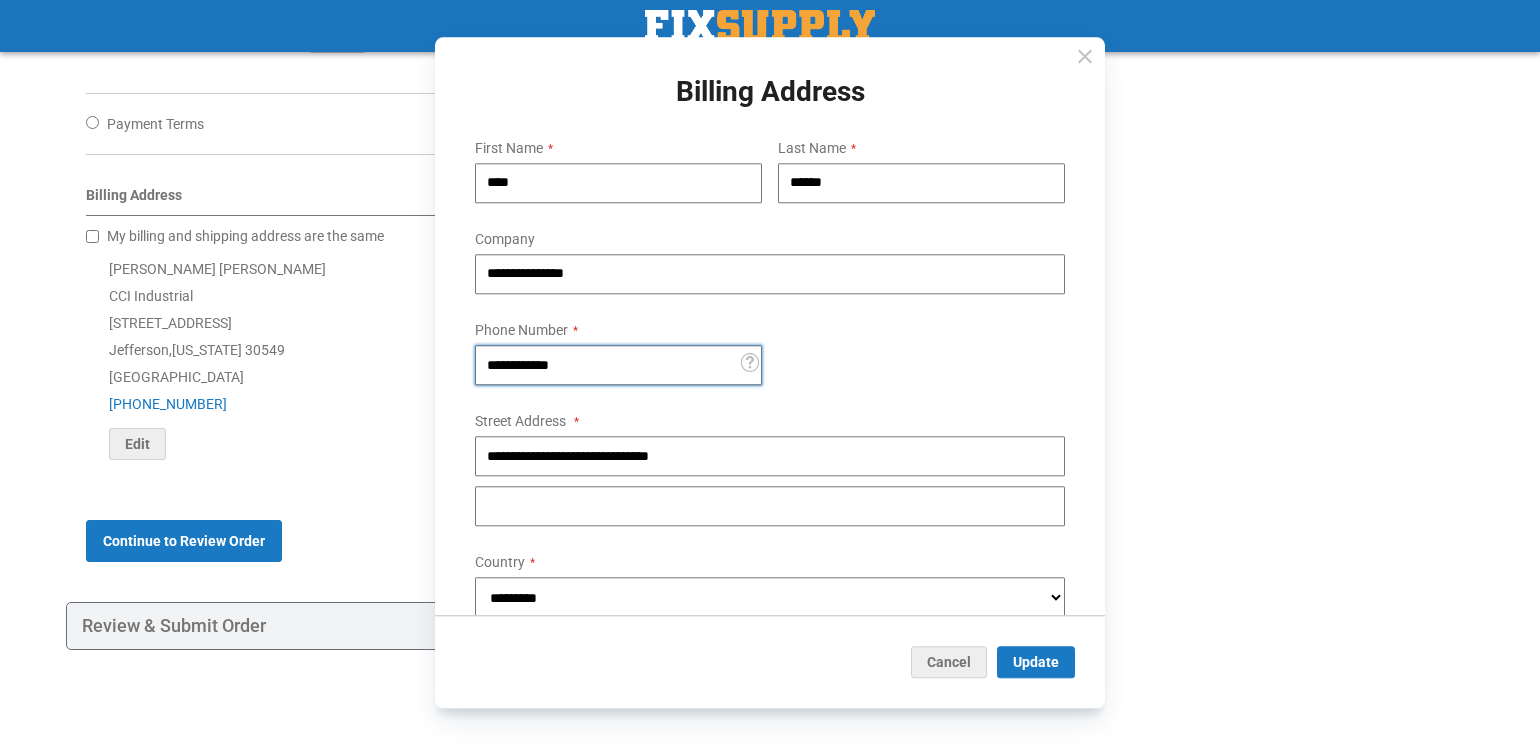 click on "**********" at bounding box center [618, 365] 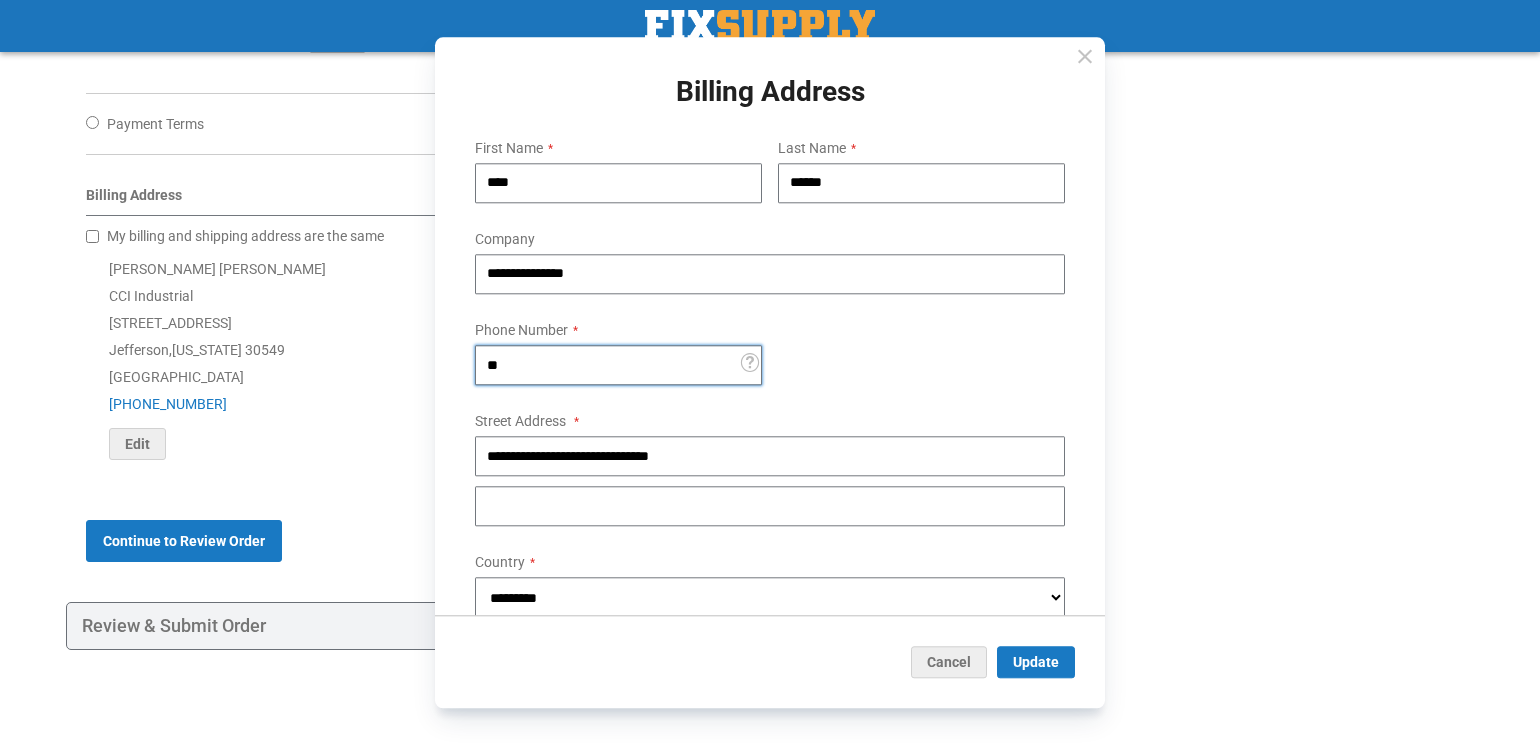 type on "*" 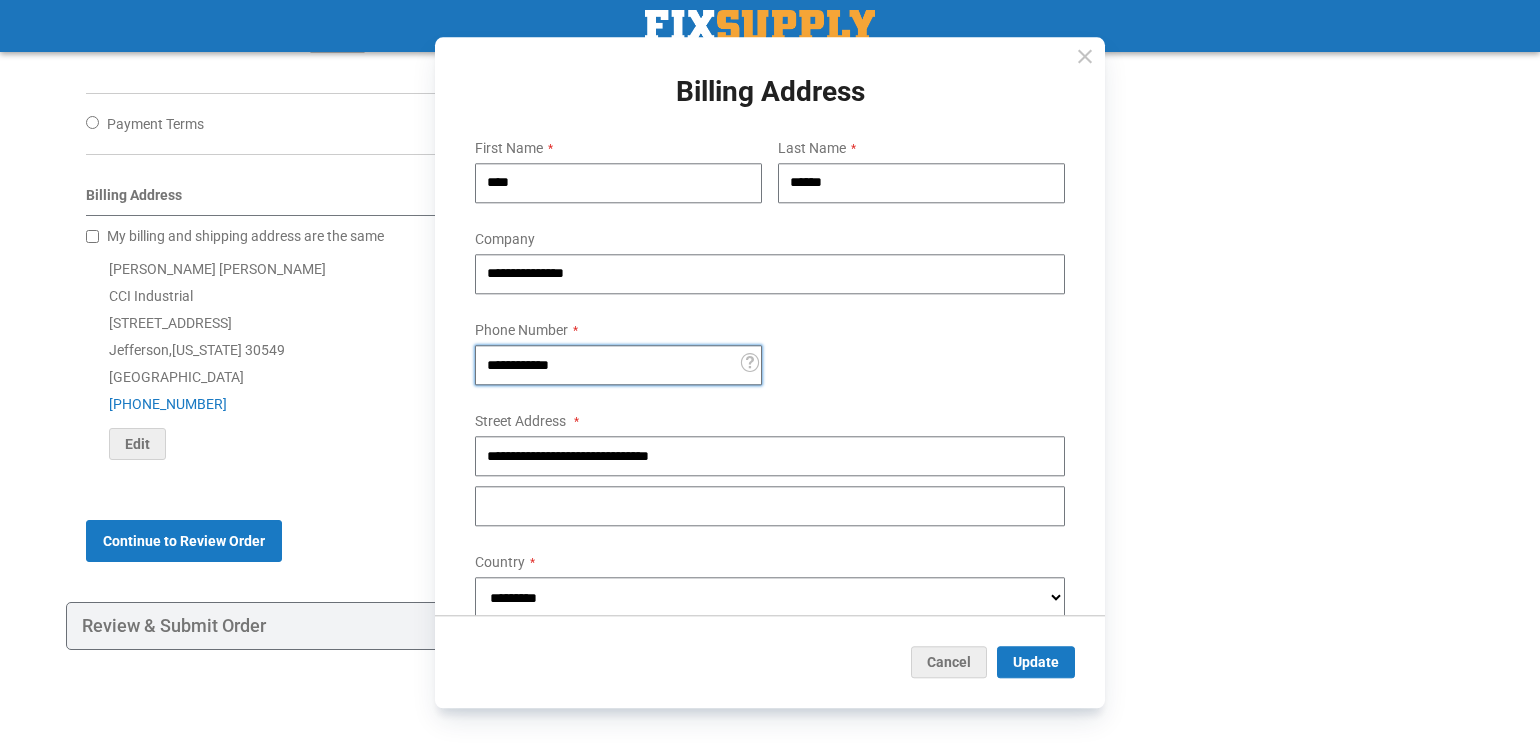 type on "**********" 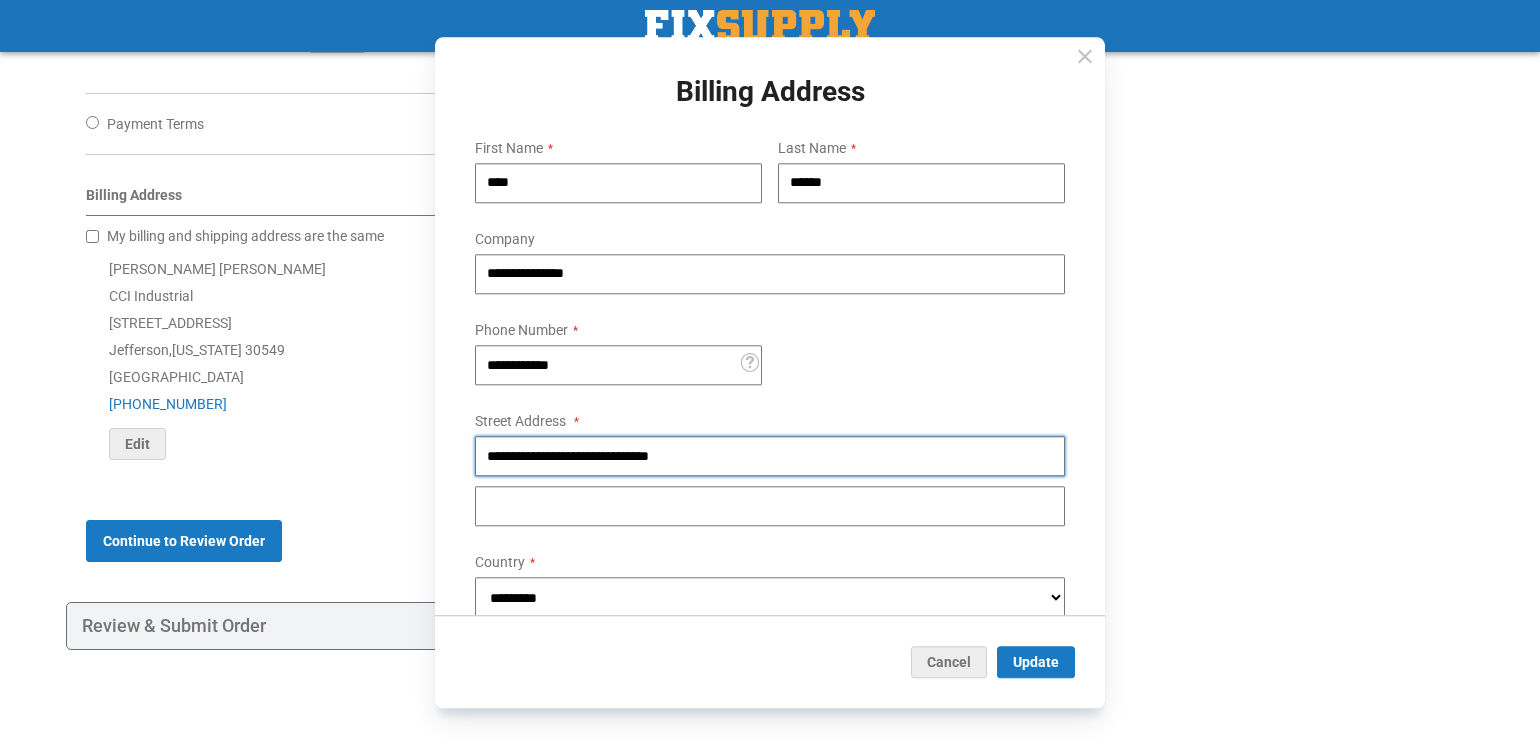 click on "**********" at bounding box center (770, 457) 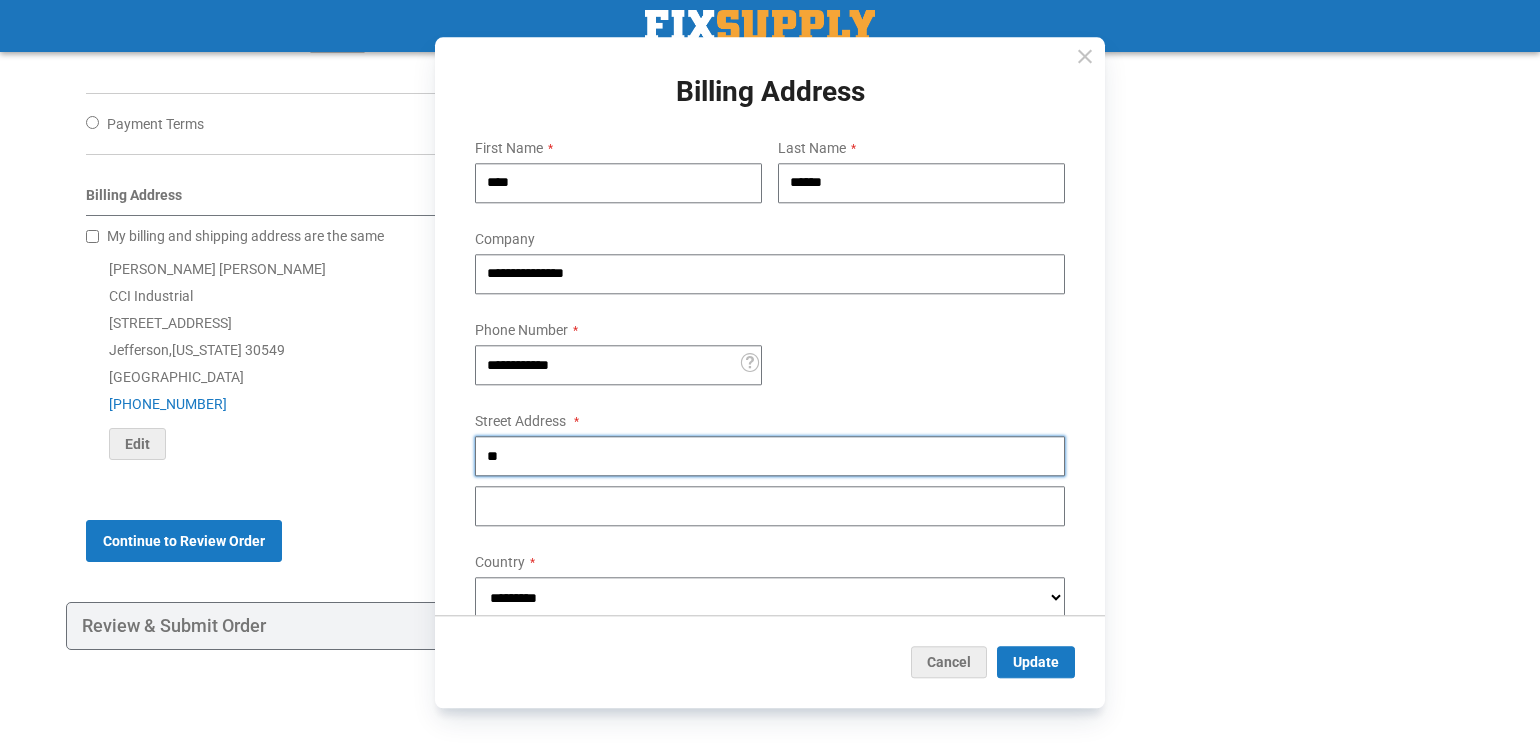type on "*" 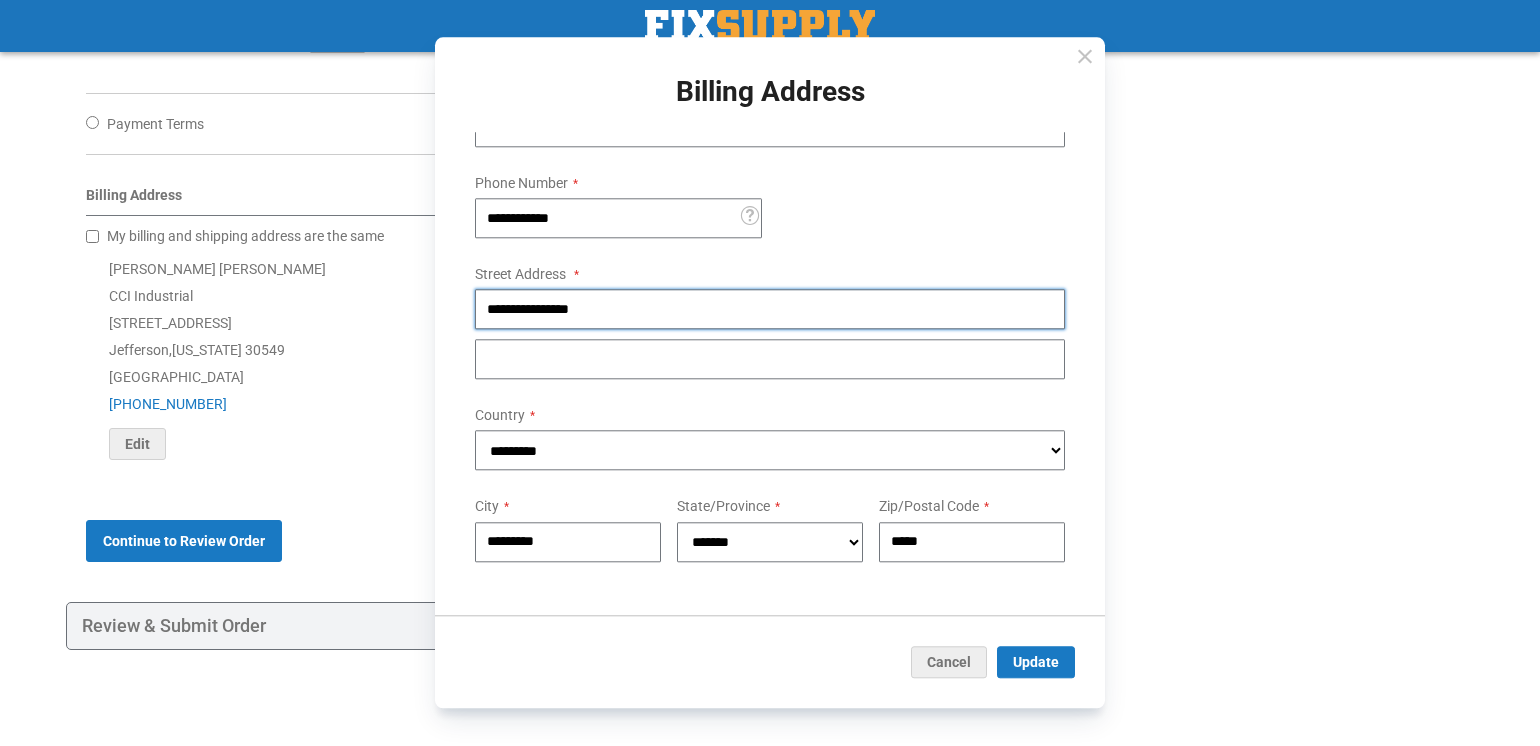 scroll, scrollTop: 152, scrollLeft: 0, axis: vertical 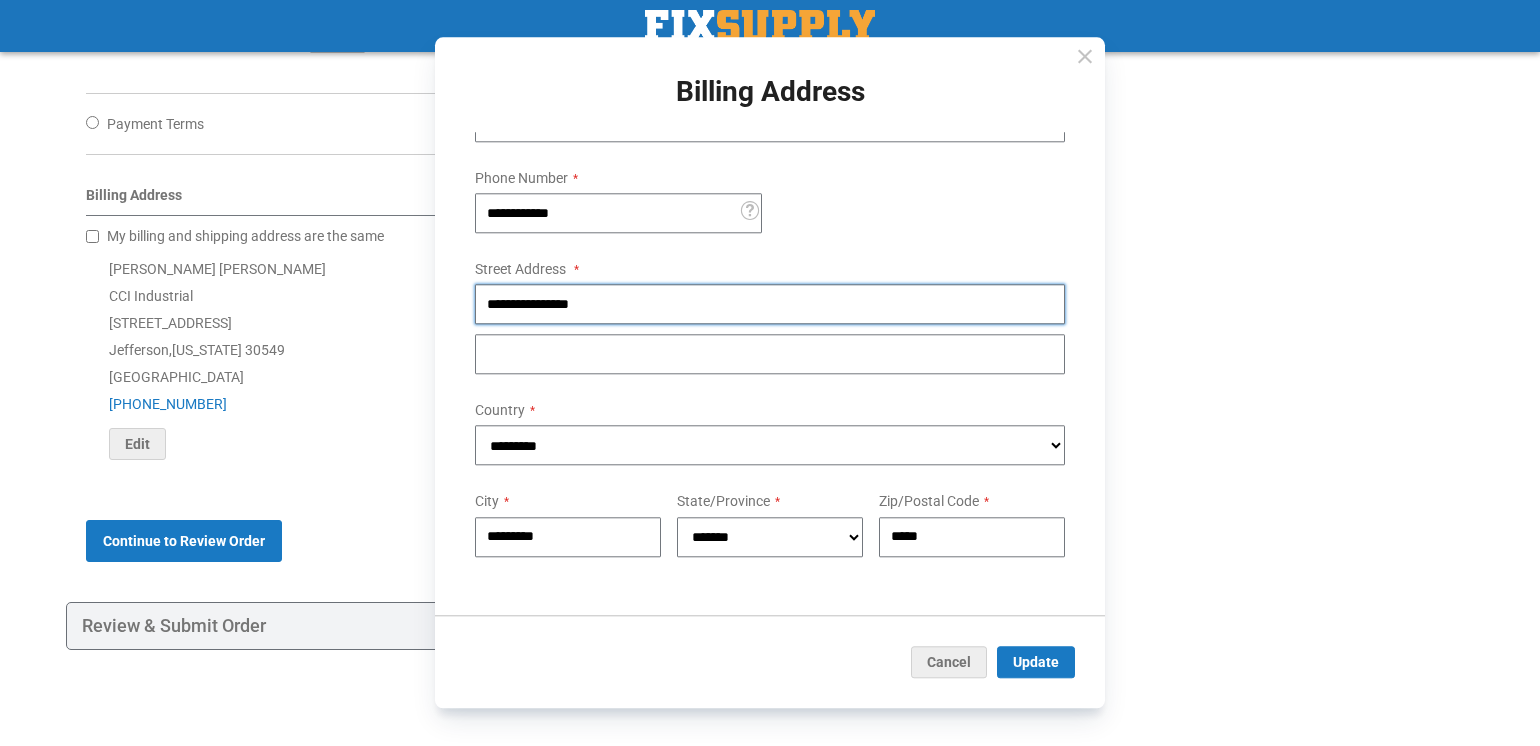 type on "**********" 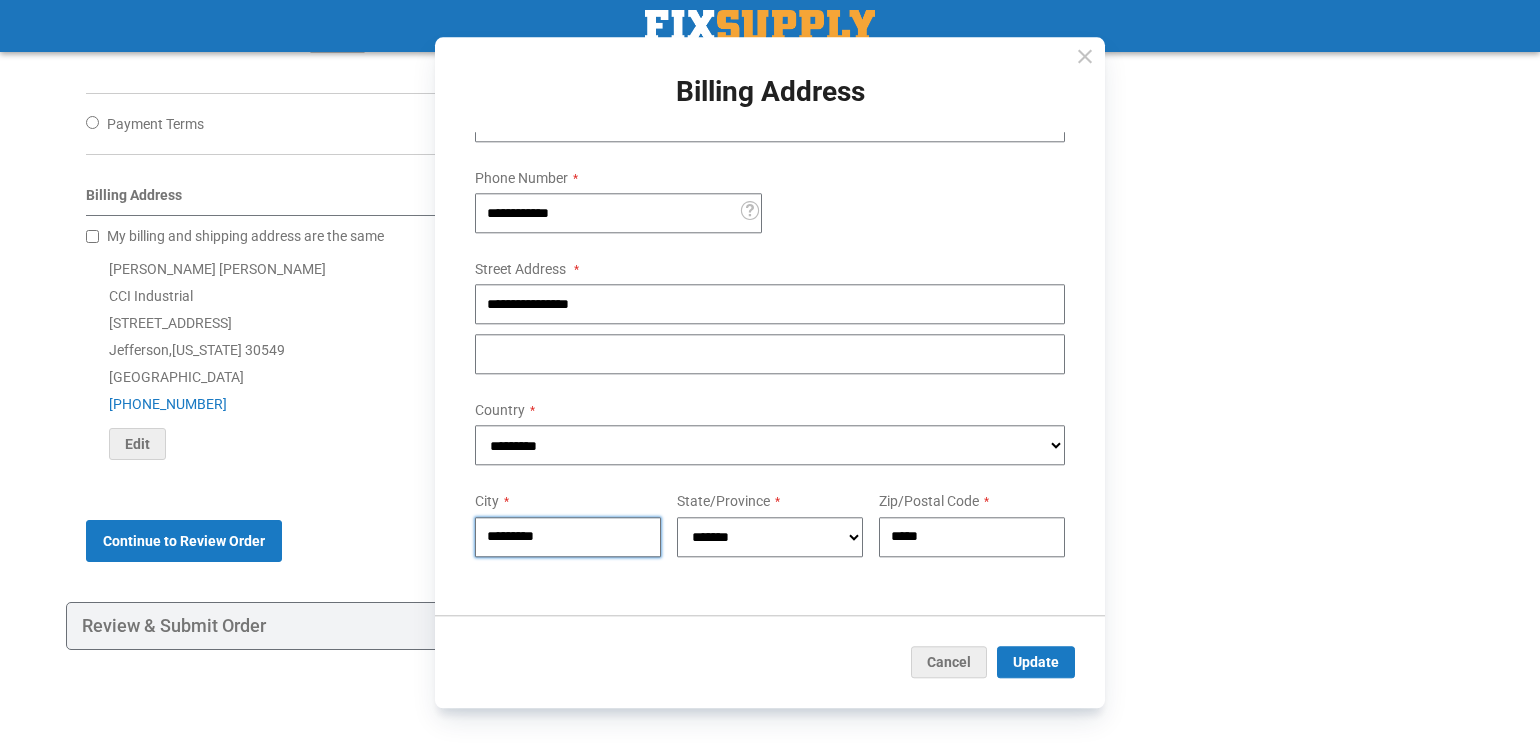 click on "*********" at bounding box center [568, 537] 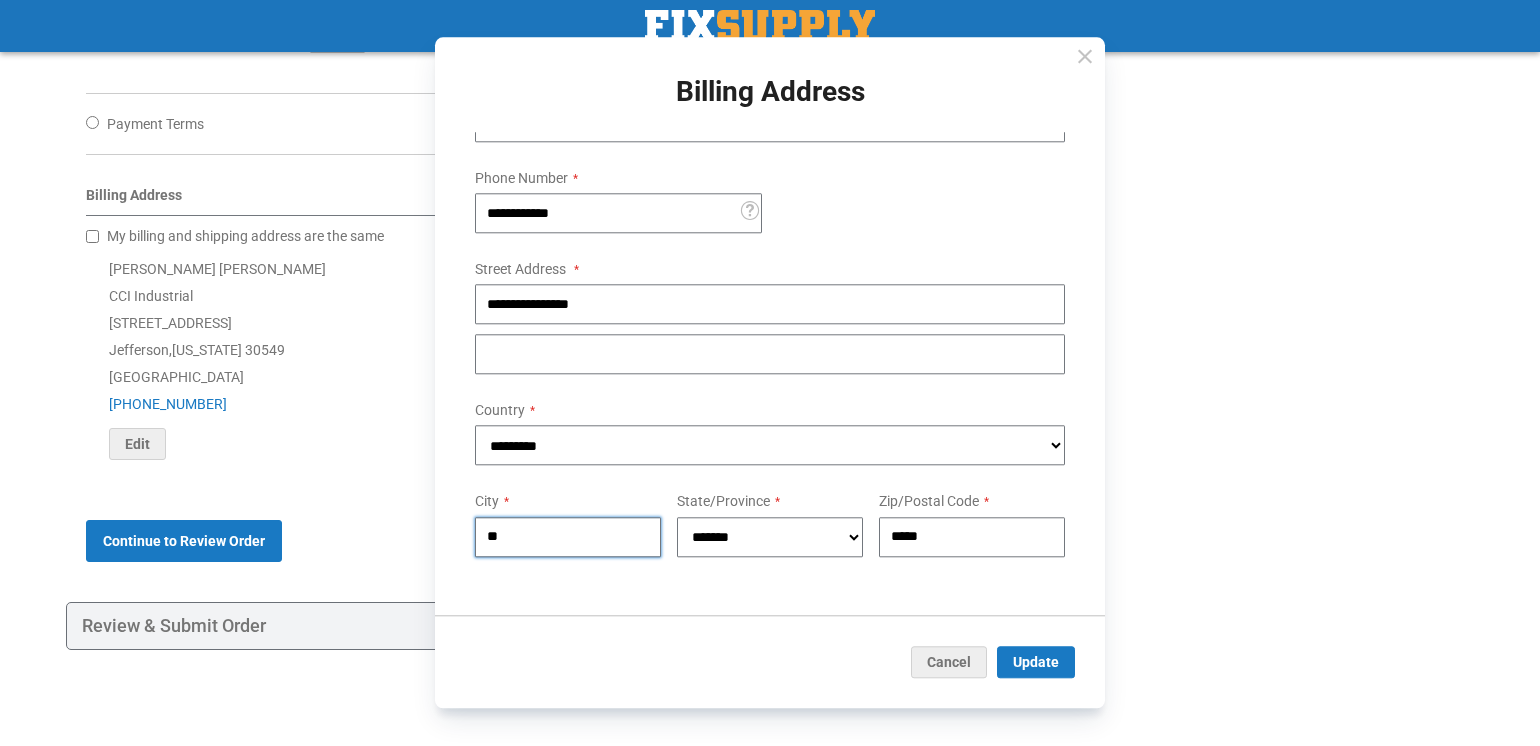 type on "*" 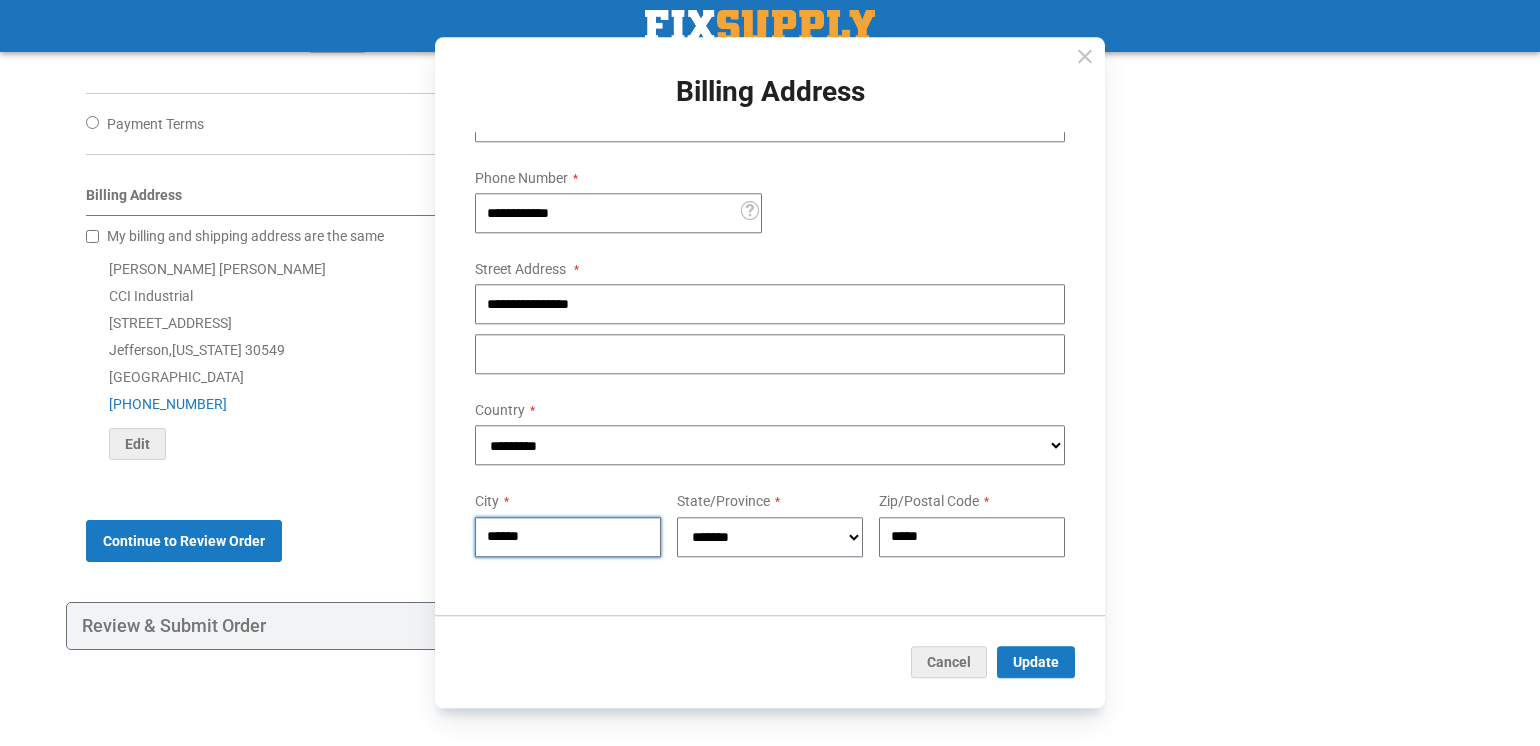 type on "******" 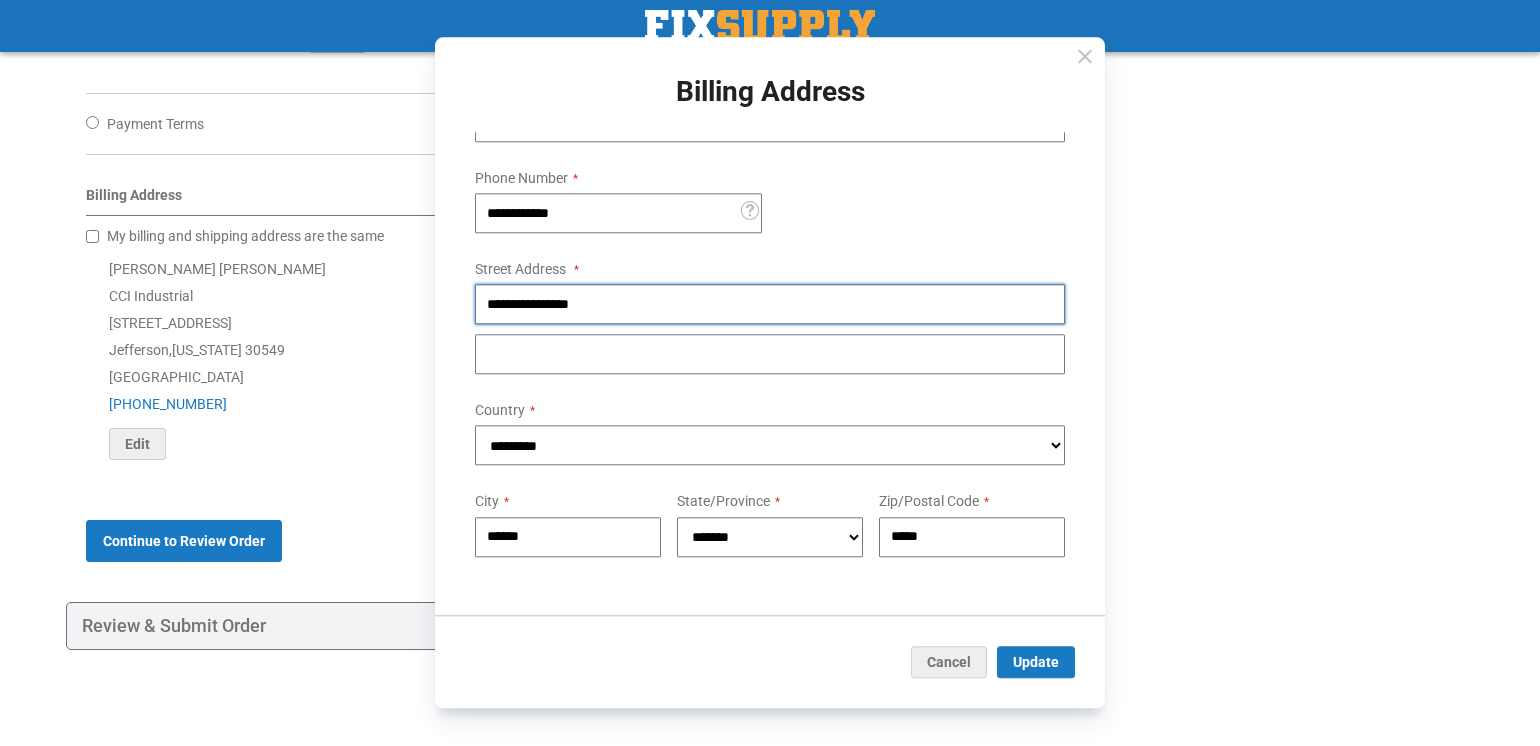 click on "**********" at bounding box center (770, 305) 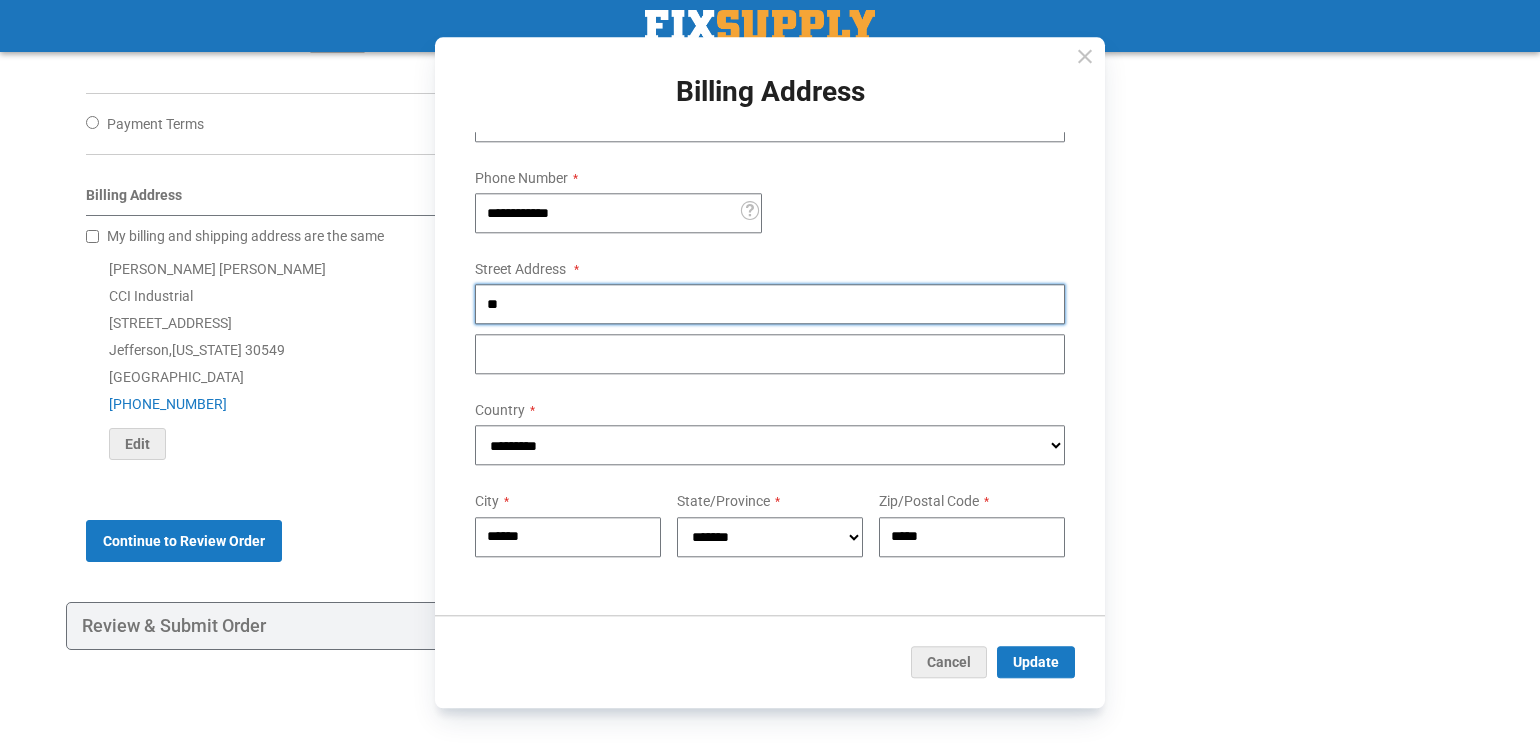 type on "*" 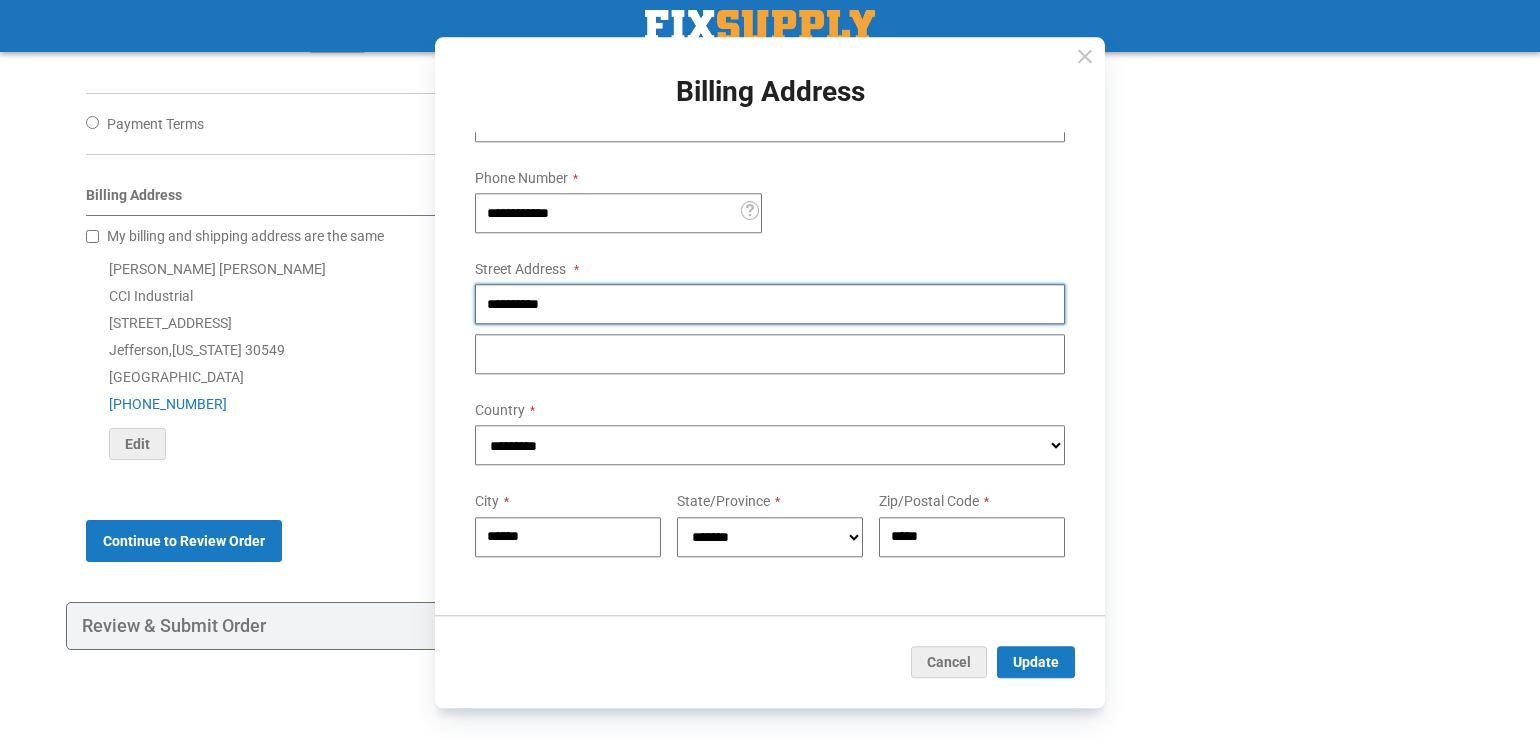 type on "**********" 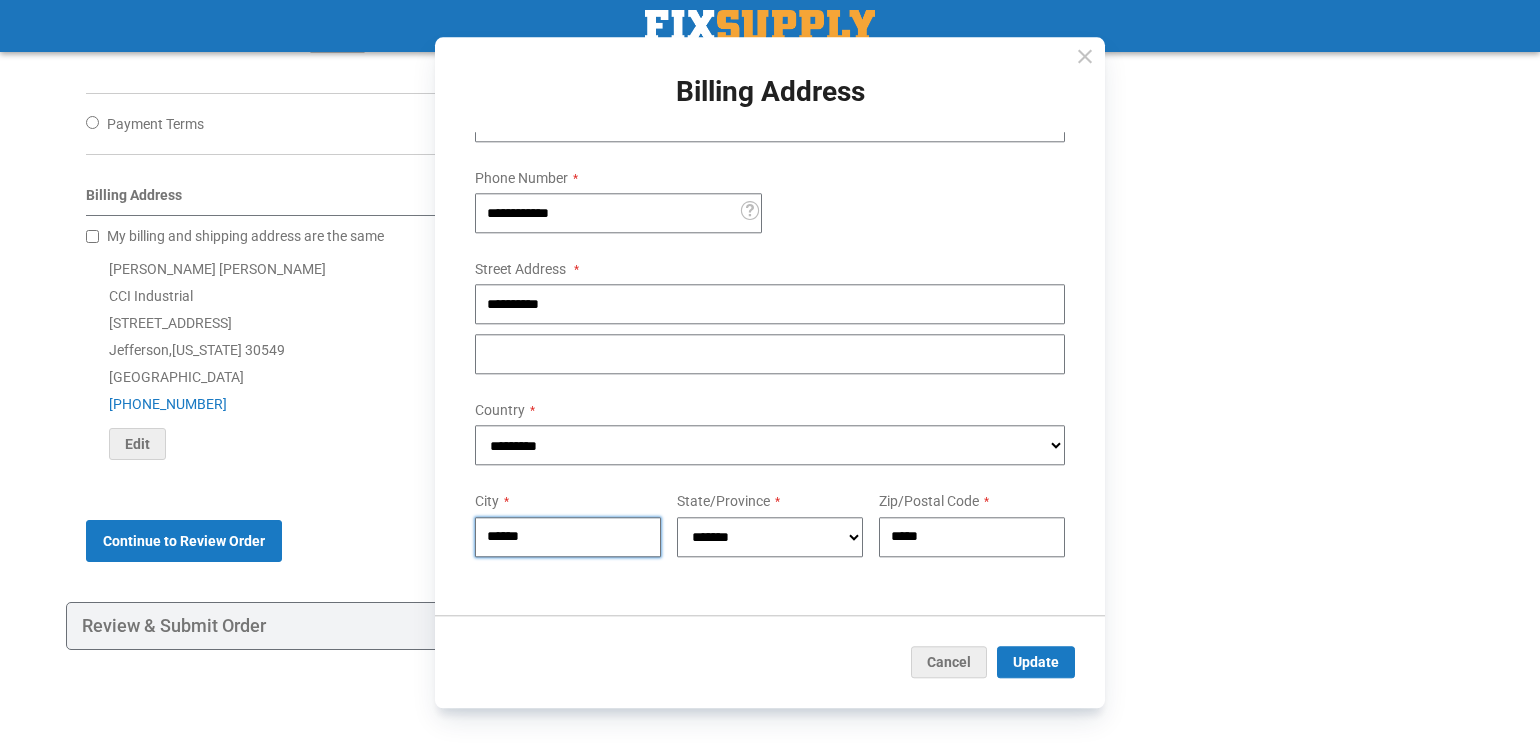 click on "******" at bounding box center (568, 537) 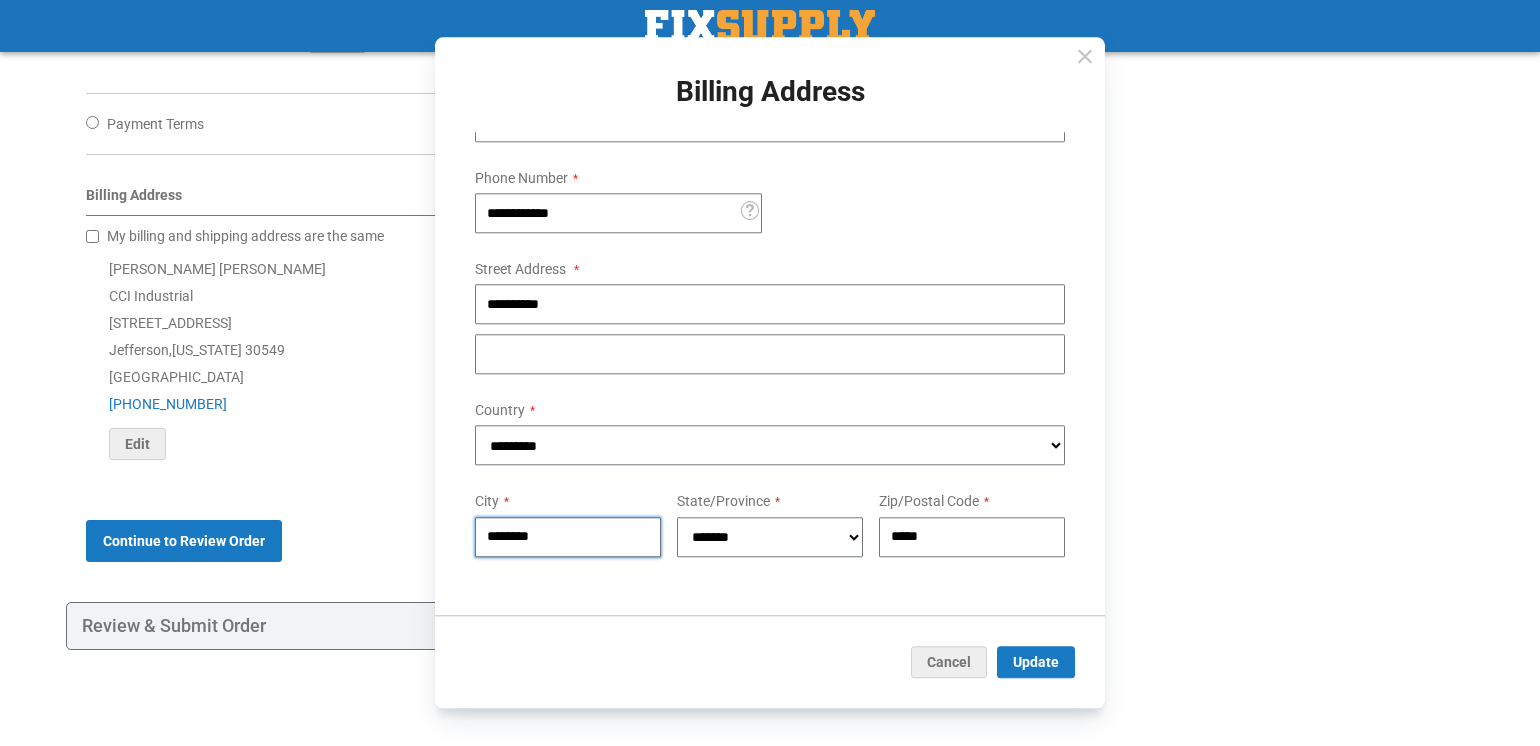 type on "********" 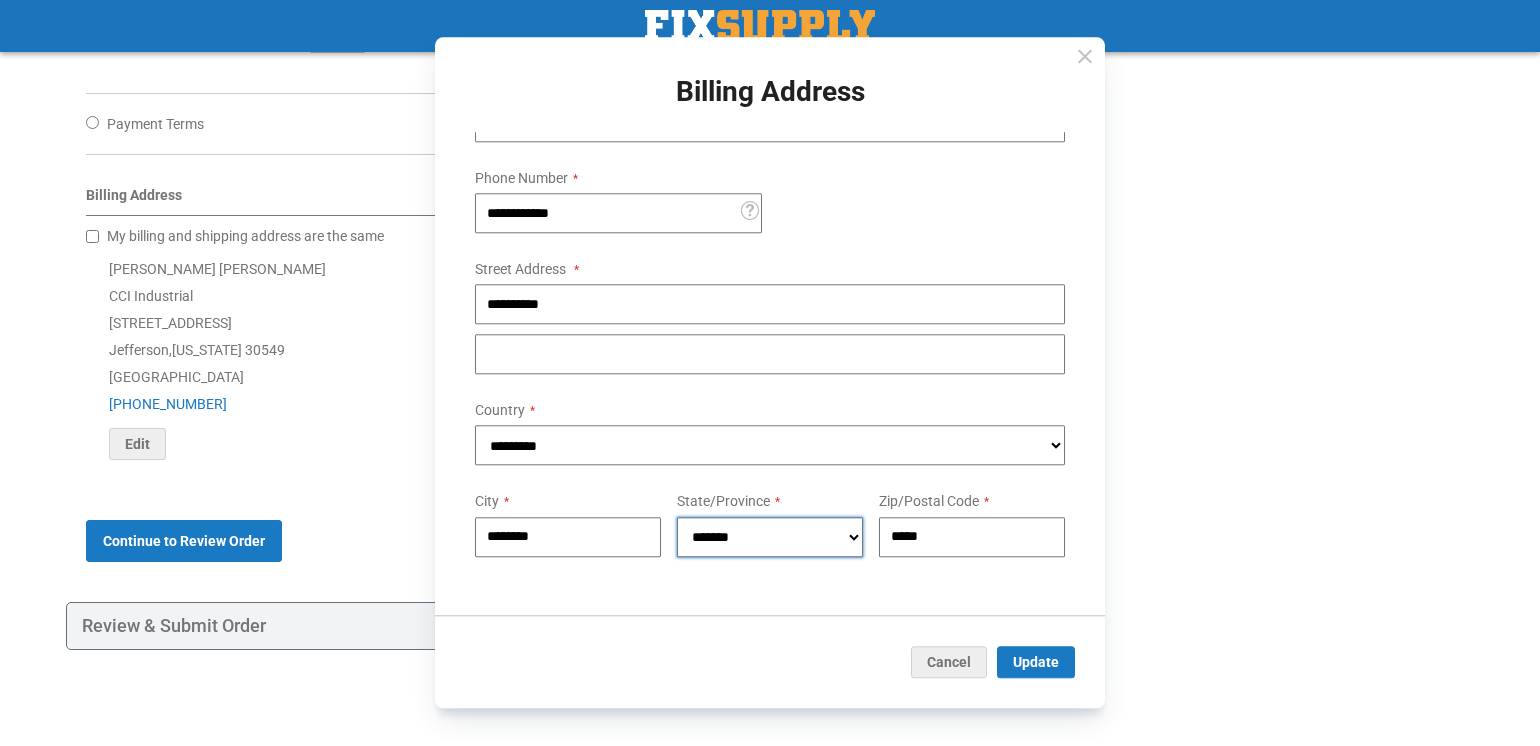 click on "**********" at bounding box center [770, 537] 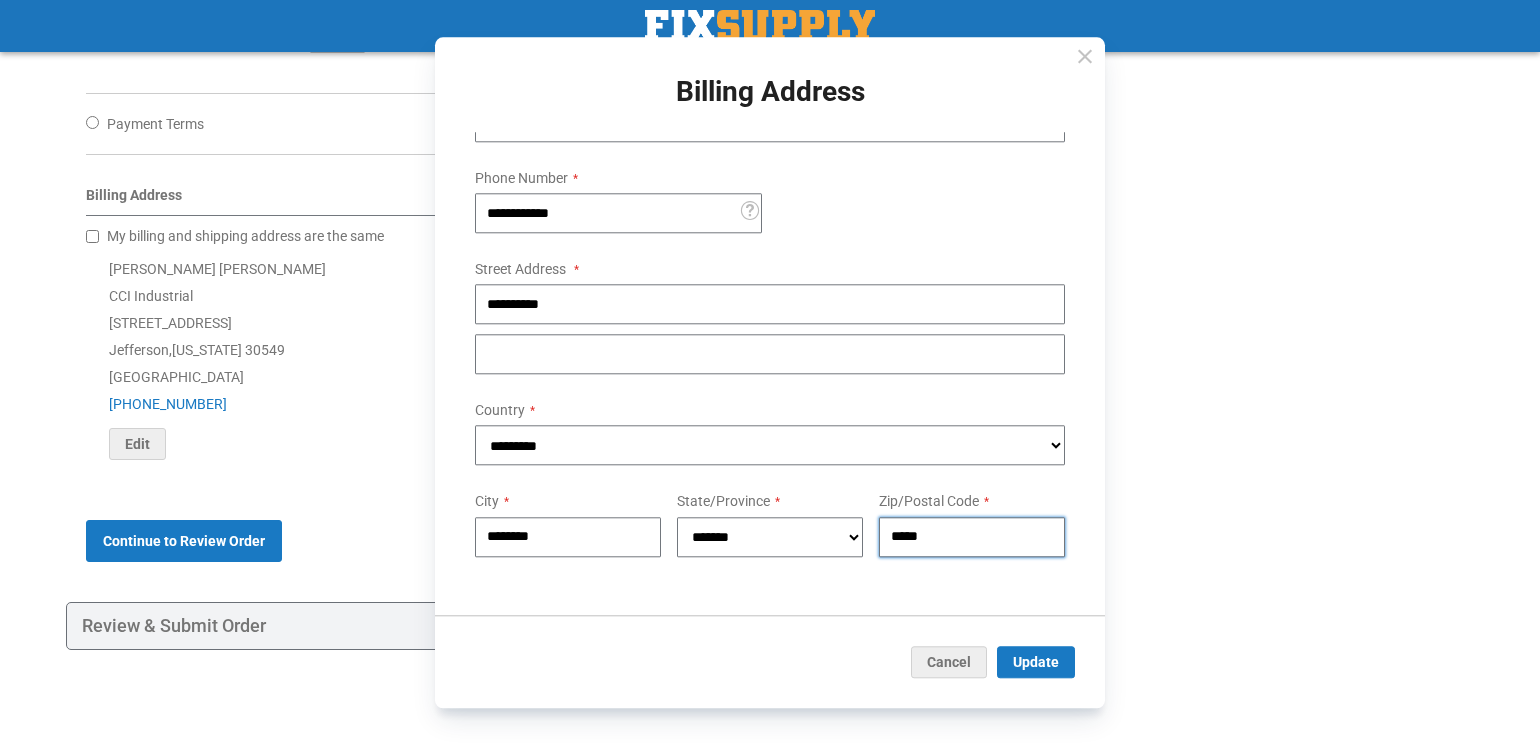 click on "*****" at bounding box center (972, 537) 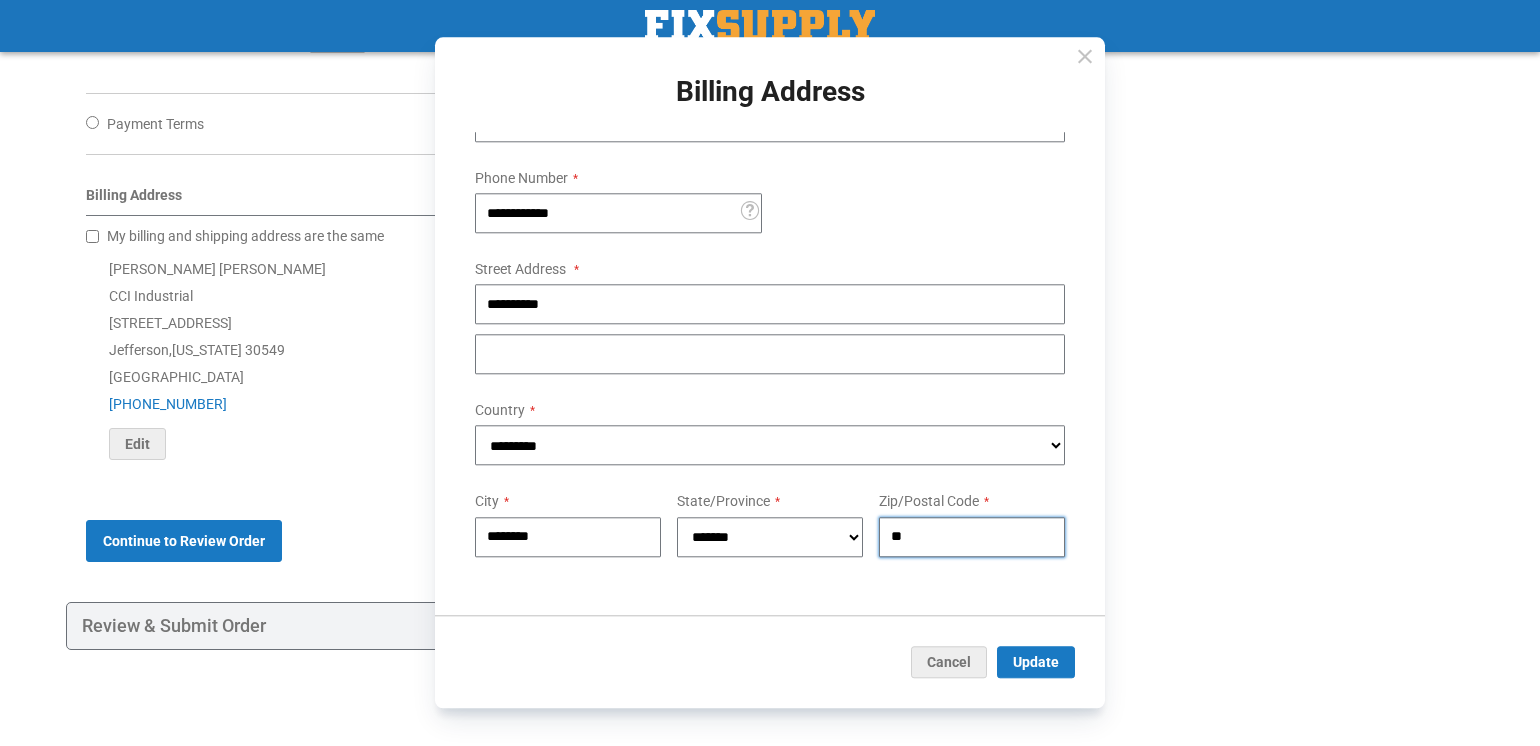 type on "*" 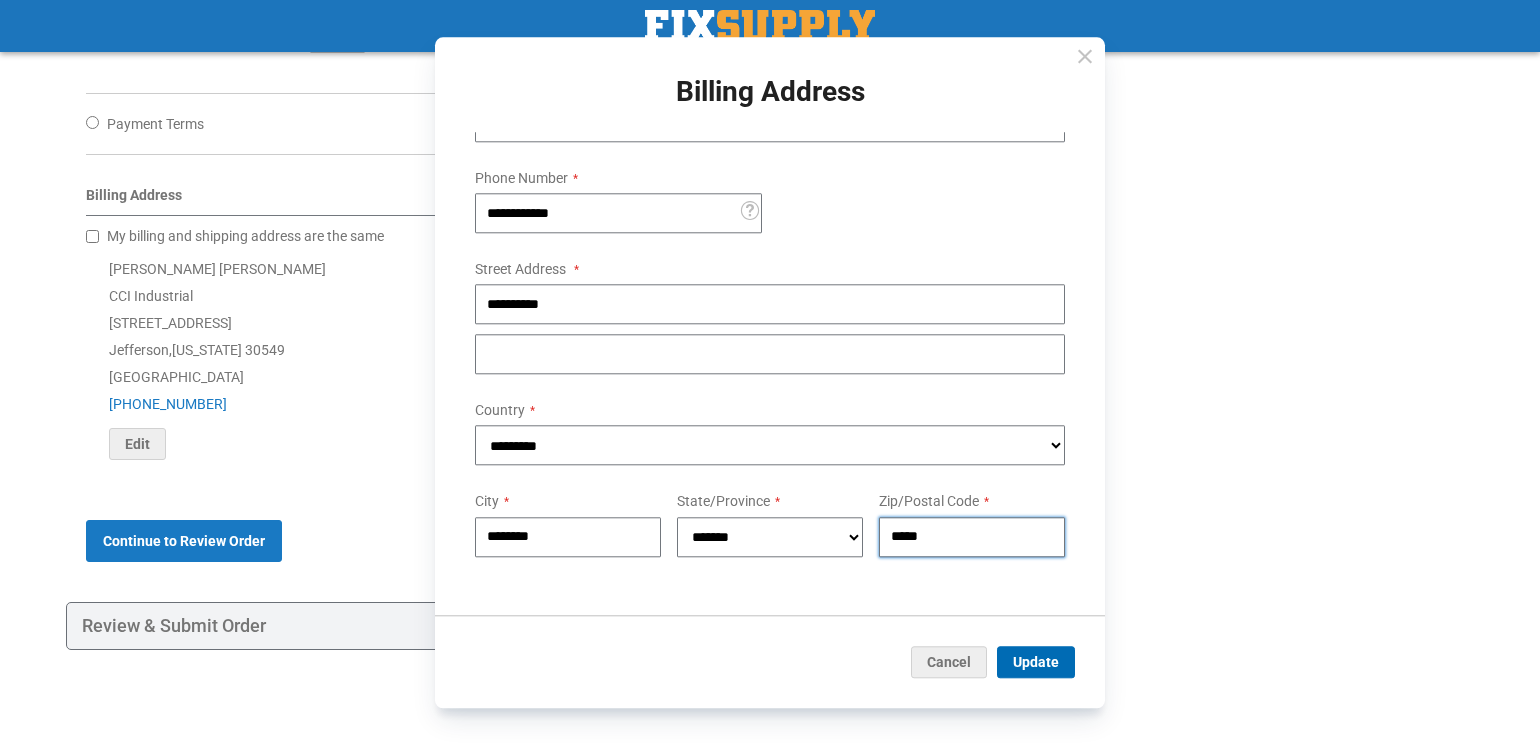 type on "*****" 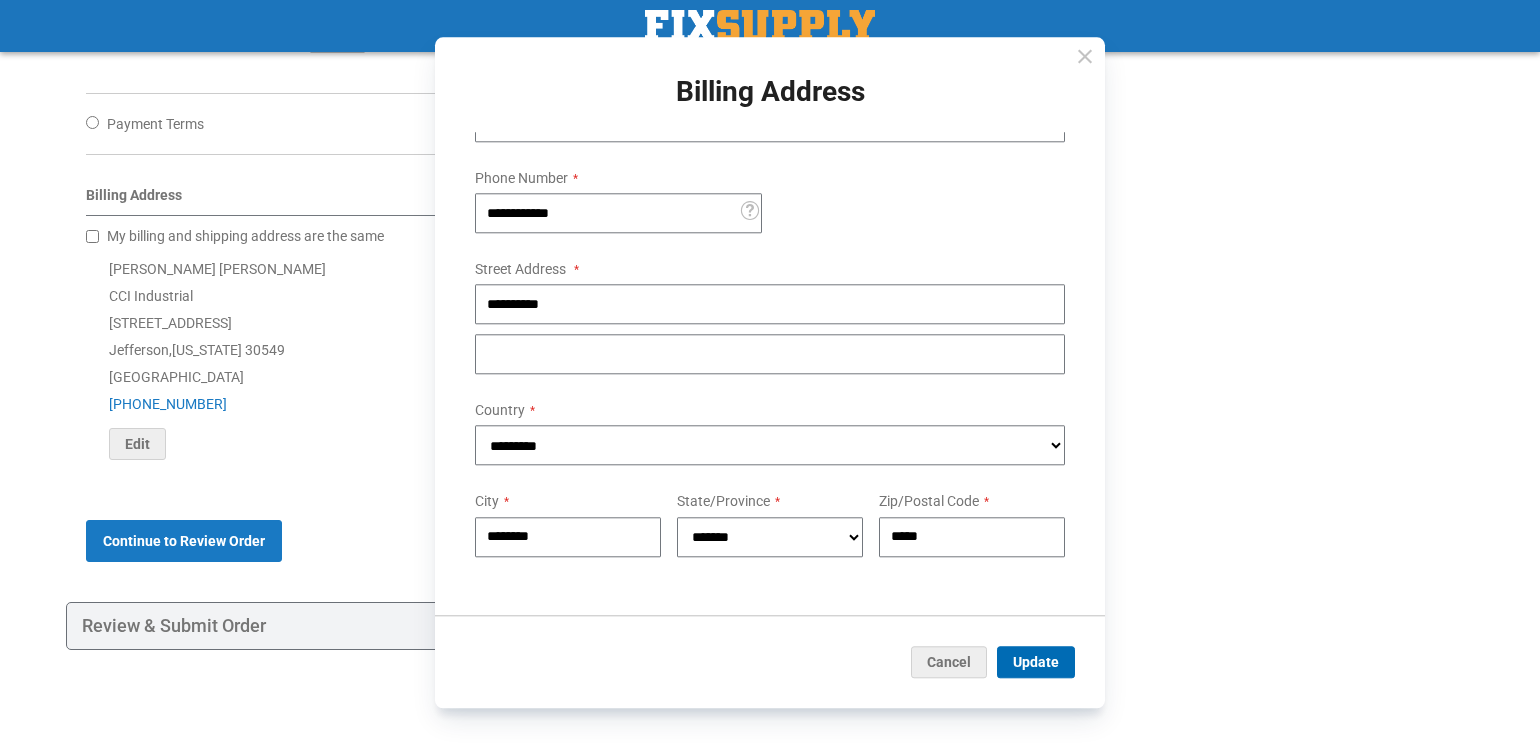 click on "Update" at bounding box center (1036, 663) 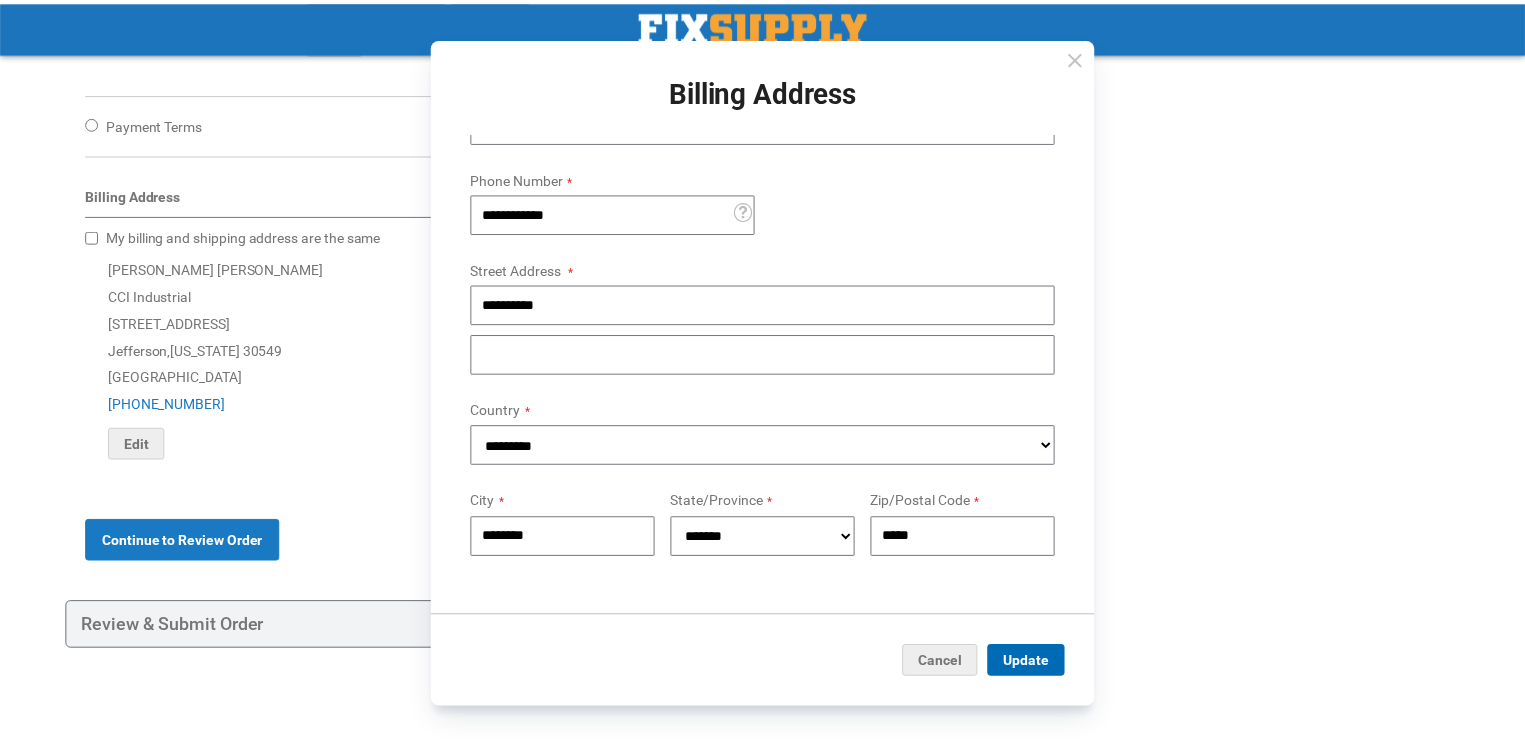 scroll, scrollTop: 0, scrollLeft: 0, axis: both 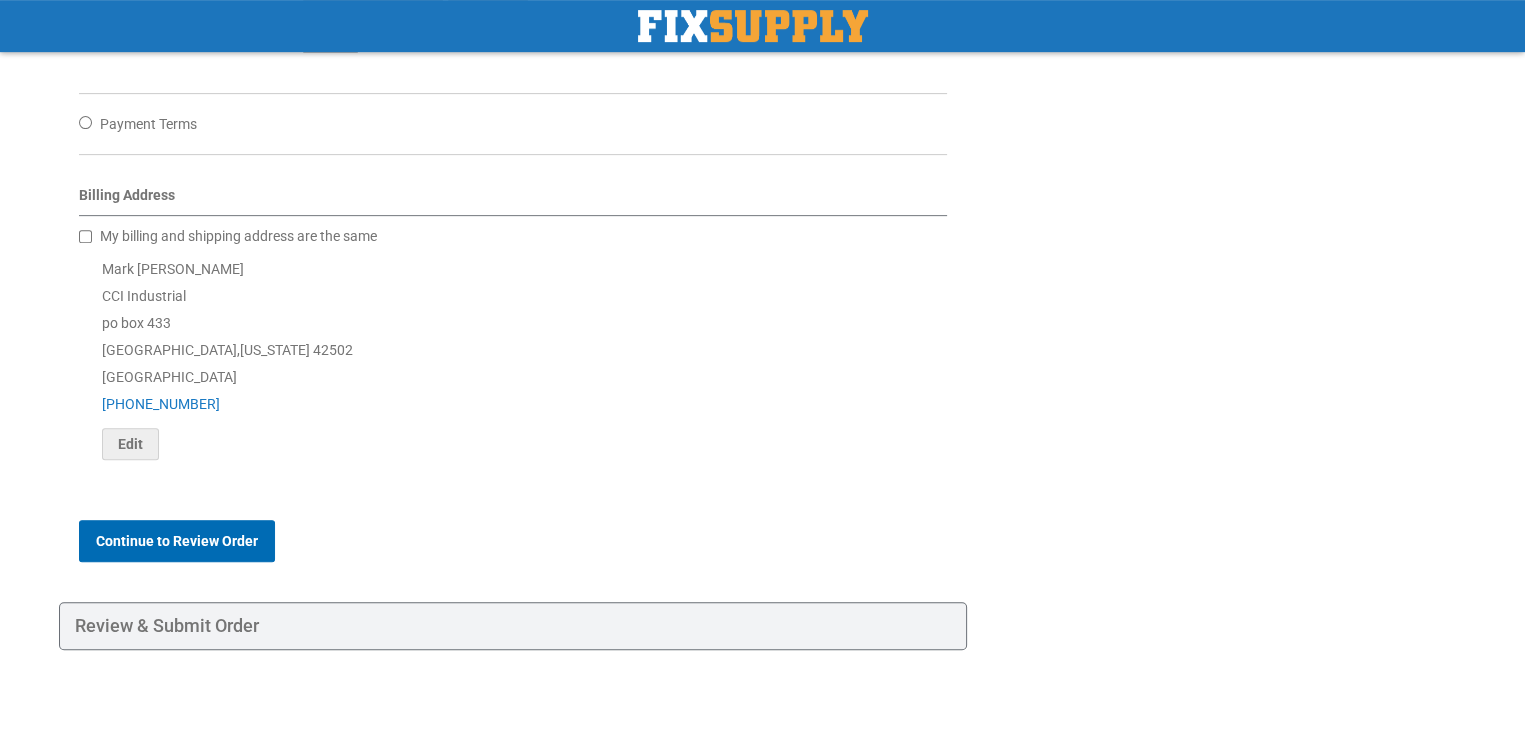click on "Continue to Review Order" at bounding box center [177, 541] 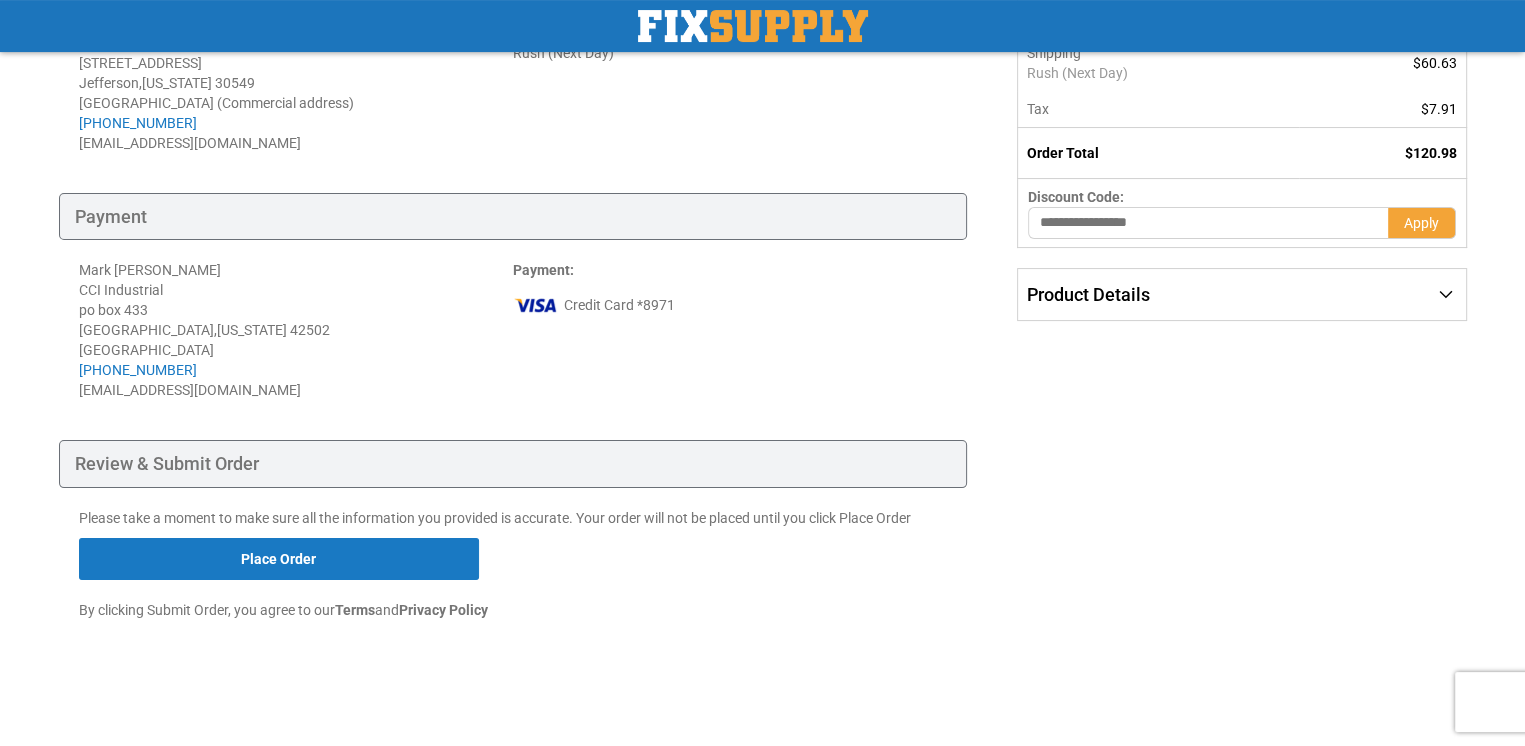 scroll, scrollTop: 310, scrollLeft: 0, axis: vertical 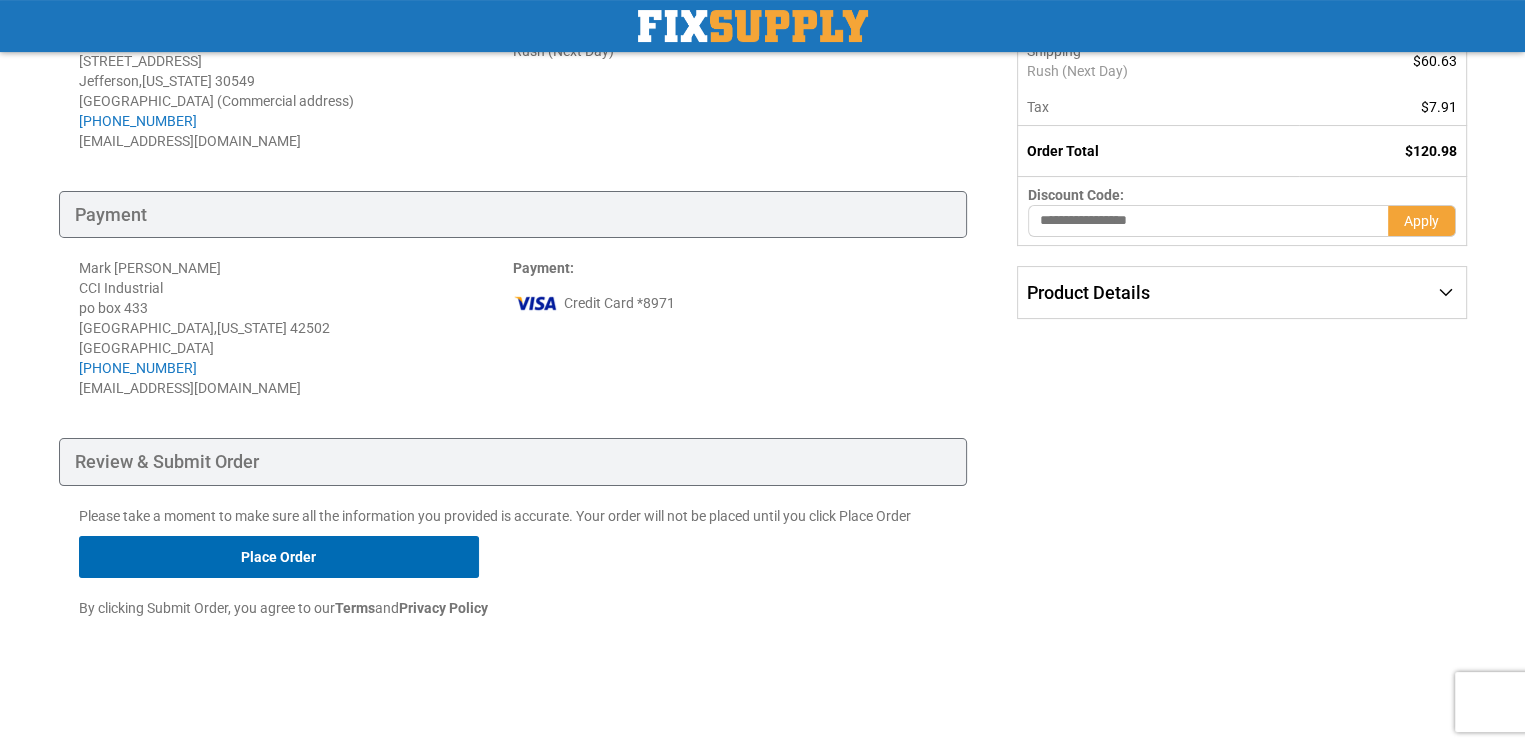 click on "Place Order" at bounding box center (279, 557) 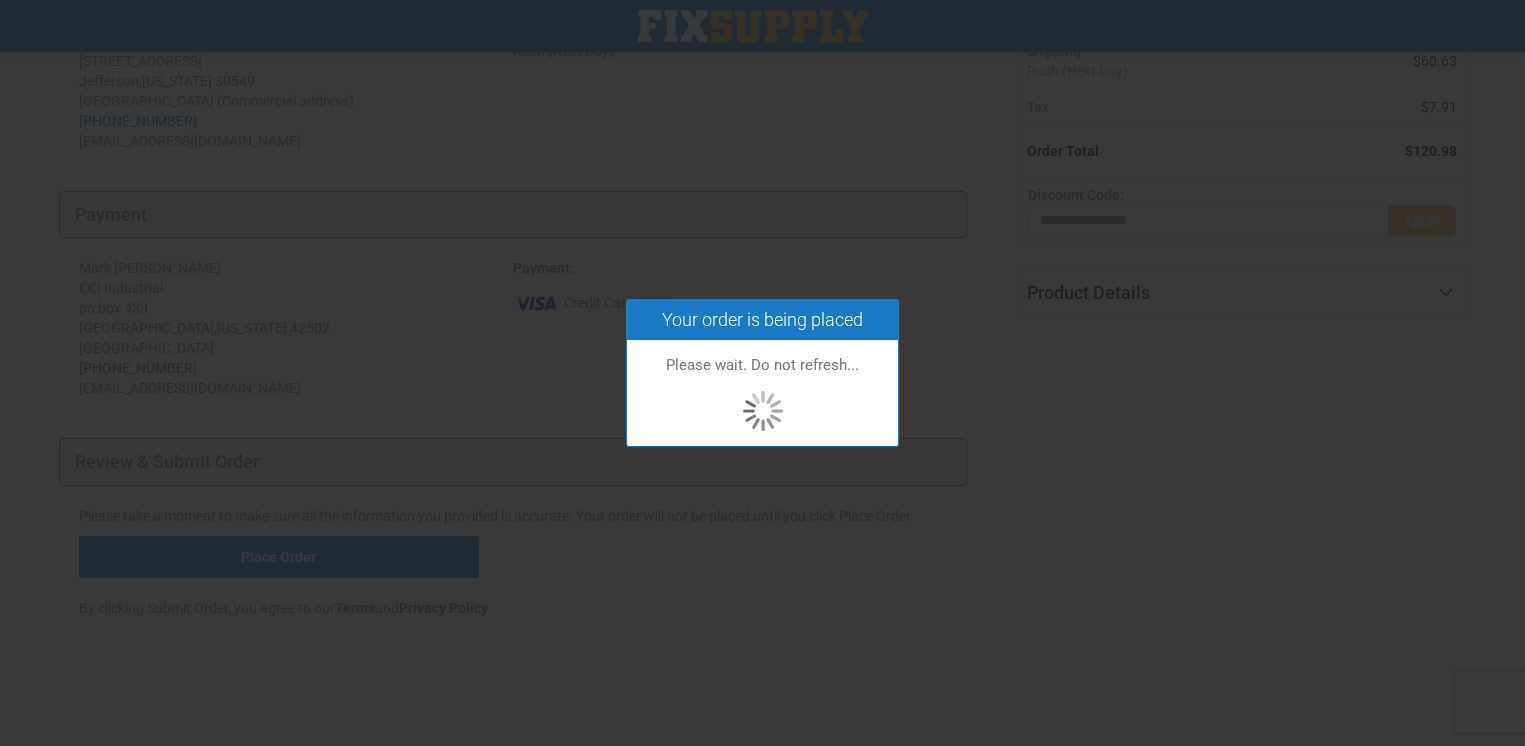 scroll, scrollTop: 270, scrollLeft: 0, axis: vertical 